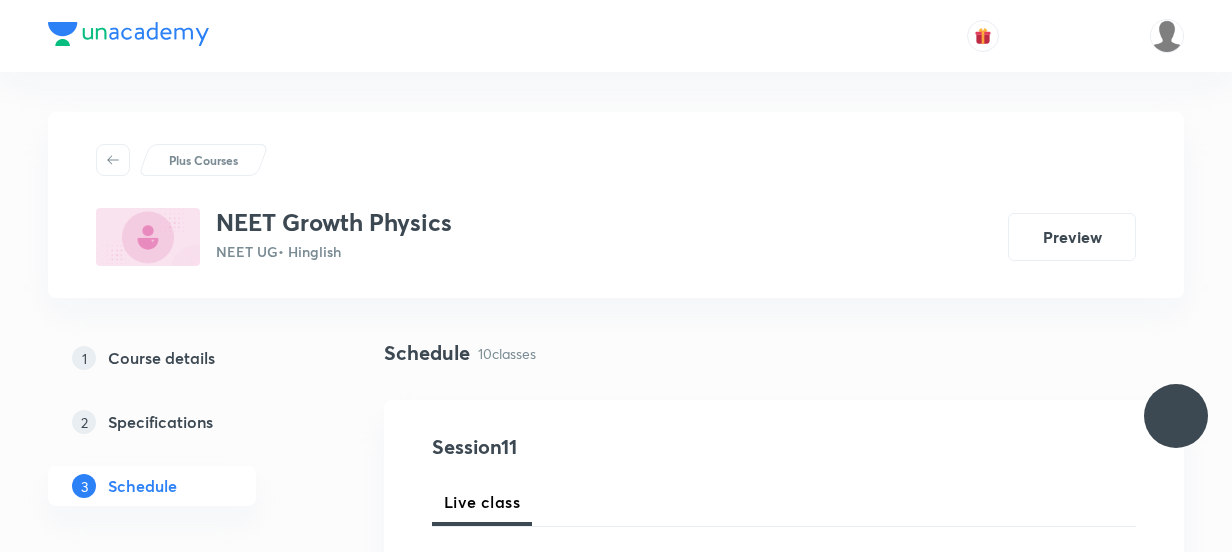 scroll, scrollTop: 0, scrollLeft: 0, axis: both 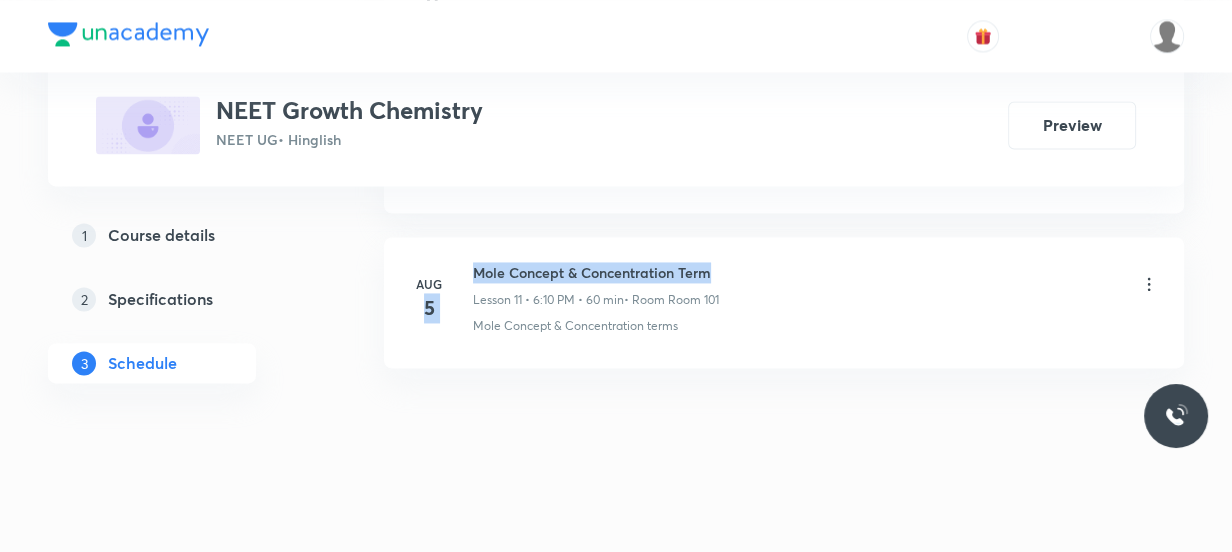 drag, startPoint x: 719, startPoint y: 249, endPoint x: 469, endPoint y: 262, distance: 250.33777 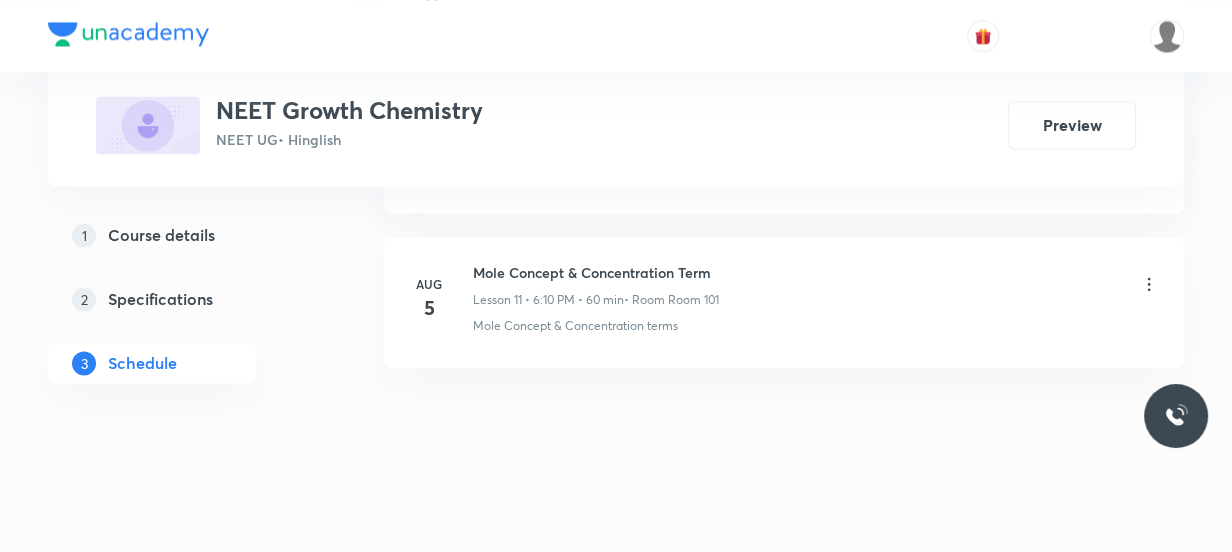 drag, startPoint x: 597, startPoint y: 296, endPoint x: 610, endPoint y: 289, distance: 14.764823 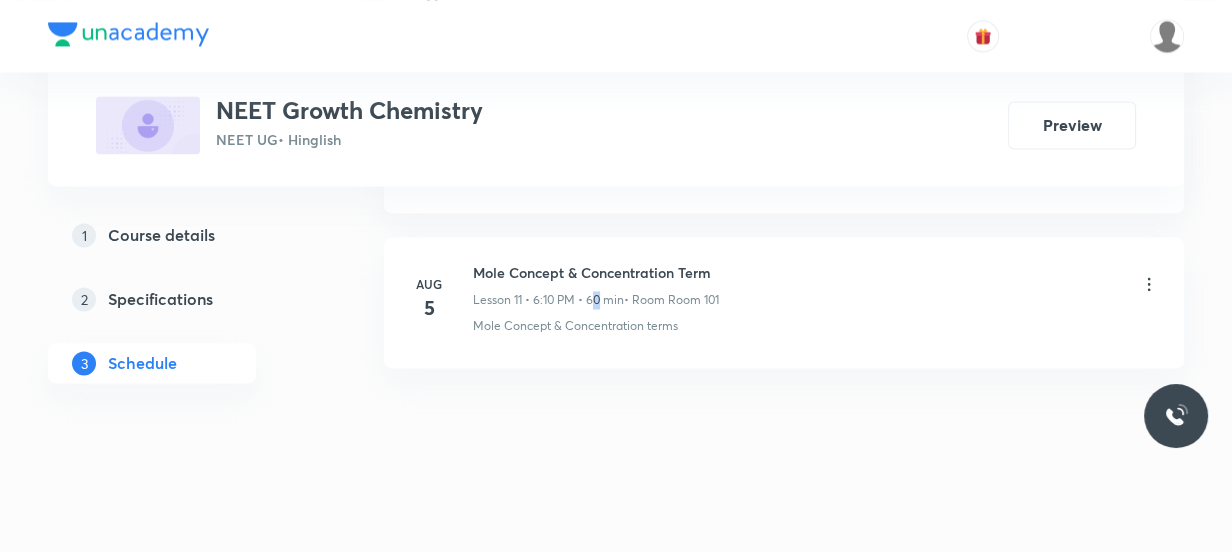 drag, startPoint x: 730, startPoint y: 288, endPoint x: 468, endPoint y: 293, distance: 262.0477 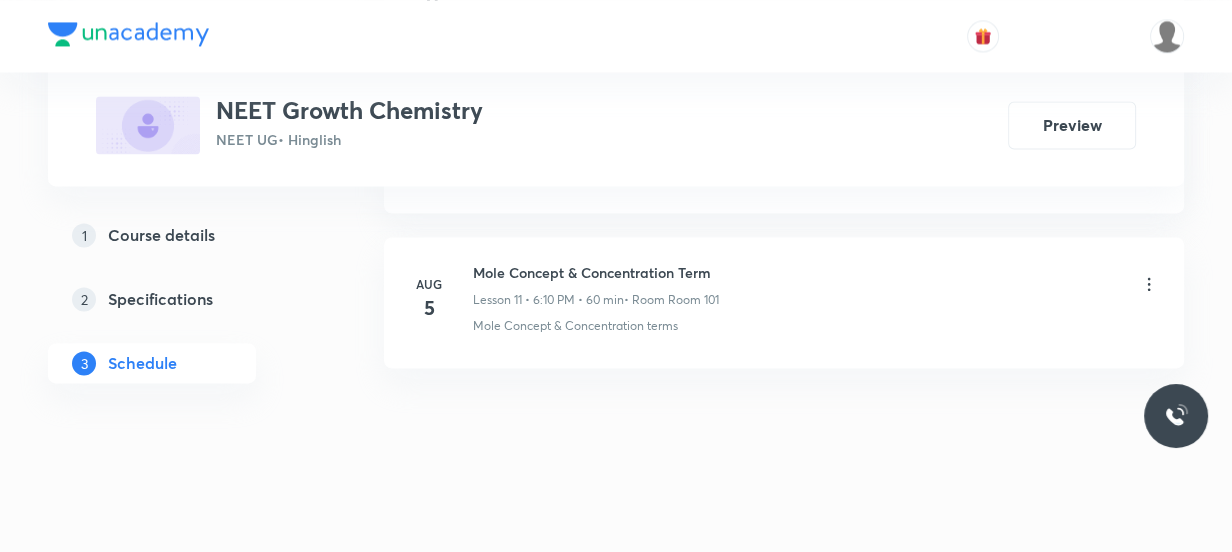 click on "Mole Concept & Concentration terms" at bounding box center (575, 326) 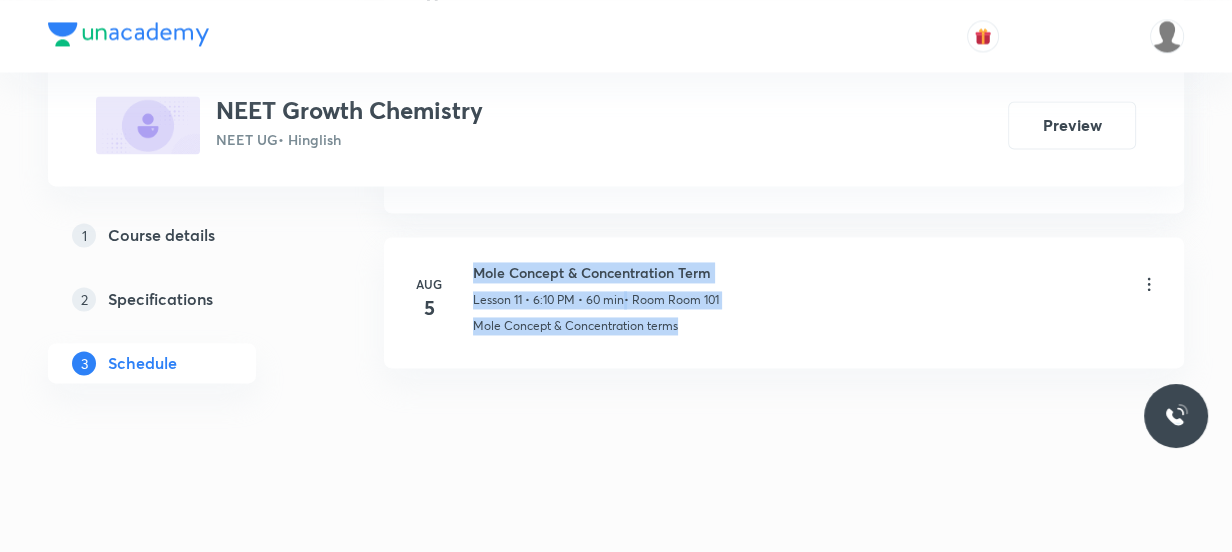 drag, startPoint x: 695, startPoint y: 324, endPoint x: 468, endPoint y: 249, distance: 239.06903 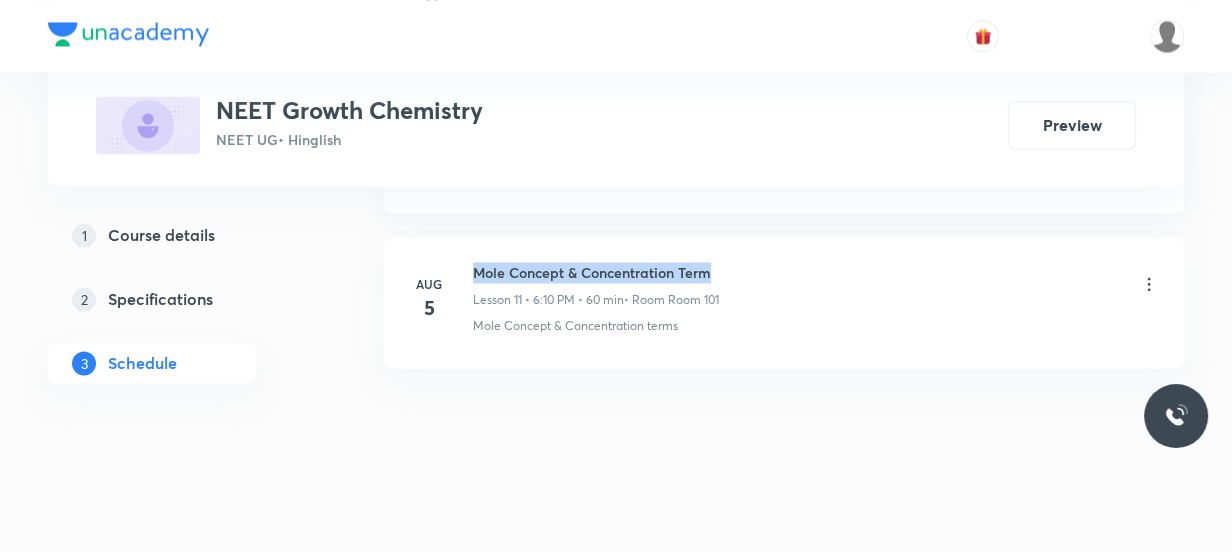 drag, startPoint x: 712, startPoint y: 265, endPoint x: 469, endPoint y: 267, distance: 243.00822 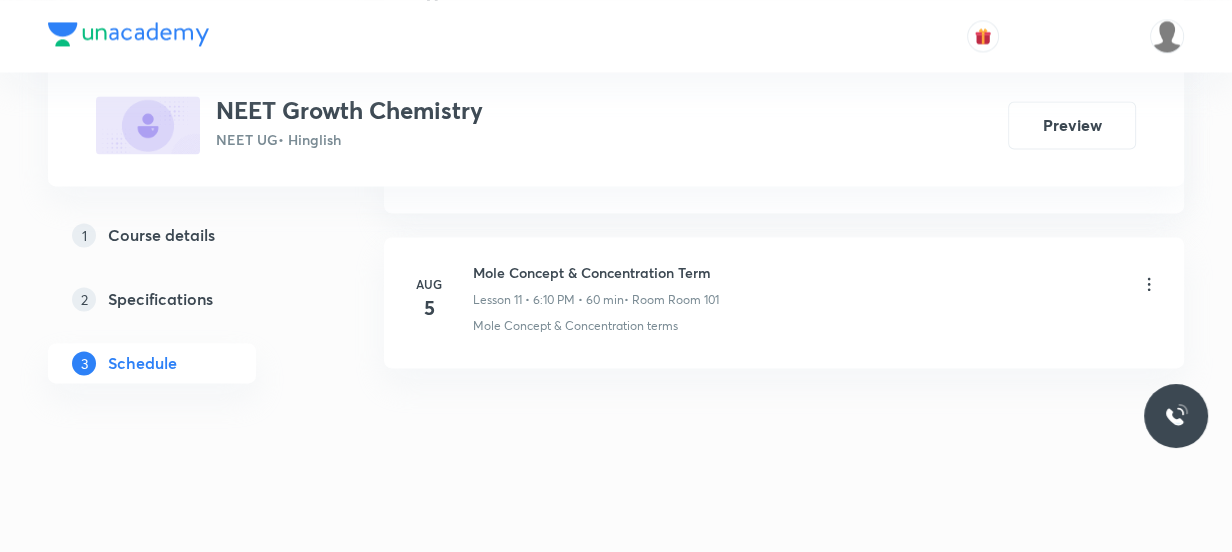 click on "Schedule 11  classes Session  12 Live class Session title 0/99 ​ Schedule for Aug 6, 2025, 3:48 PM ​ Duration (in minutes) ​   Session type Online Offline Room Select centre room Sub-concepts Select concepts that wil be covered in this session Add Cancel Jul 7 Atomic Structure Lesson 1 • 5:05 AM • 60 min  • Room 104 Atomic Structure Jul 21 Mole Concept & Concentration Term Lesson 2 • 5:16 PM • 50 min  • Room Room 101 Mole – Basic Introduction Jul 22 Mole Concept & Concentration Term Lesson 3 • 6:10 PM • 60 min  • Room Room 101 Mole Concept & Concentration terms Jul 23 Mole Concept & Concentration Term Lesson 4 • 4:05 PM • 55 min  • Room Room 101 Mole Concept & Concentration Terms Jul 25 Mole Concept & Concentration Term Lesson 5 • 5:05 PM • 60 min  • Room Room 101 Mole Concept & Concentration terms Jul 28 Mole Concept & Concentration Term Lesson 6 • 5:05 PM • 60 min  • Room Room 101 Mole Concept & Concentration terms Jul 29 Mole Concept & Concentration Term 30" at bounding box center (784, -947) 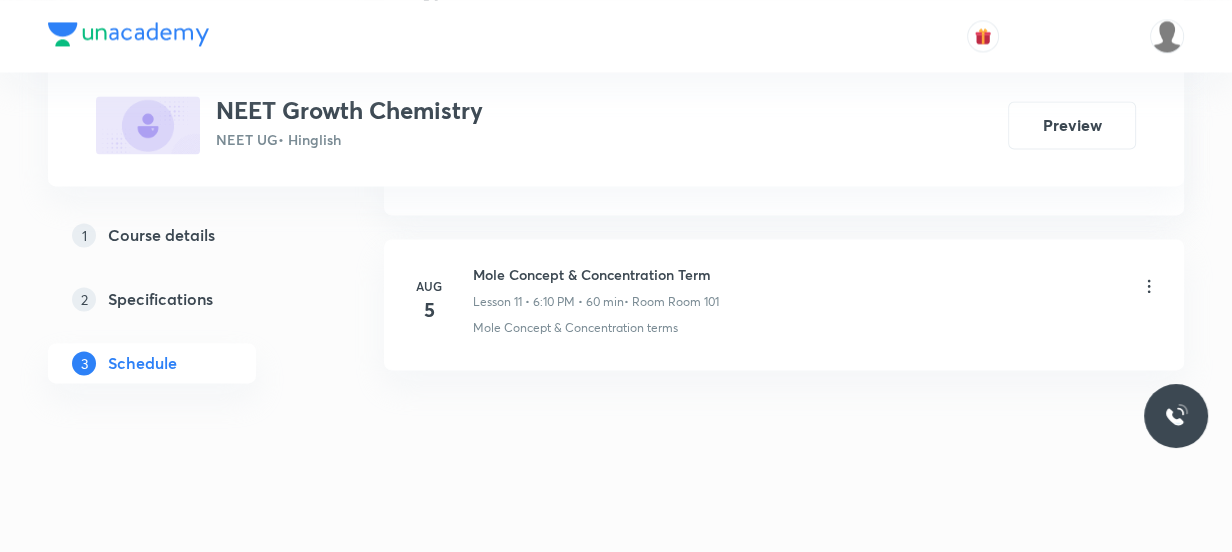scroll, scrollTop: 2752, scrollLeft: 0, axis: vertical 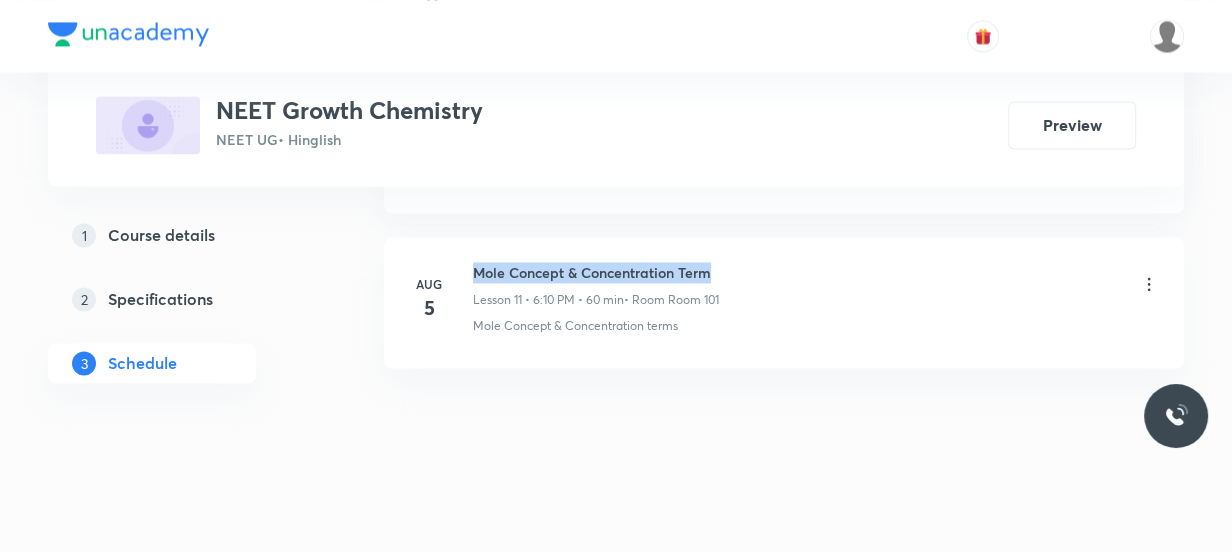drag, startPoint x: 715, startPoint y: 269, endPoint x: 463, endPoint y: 263, distance: 252.07141 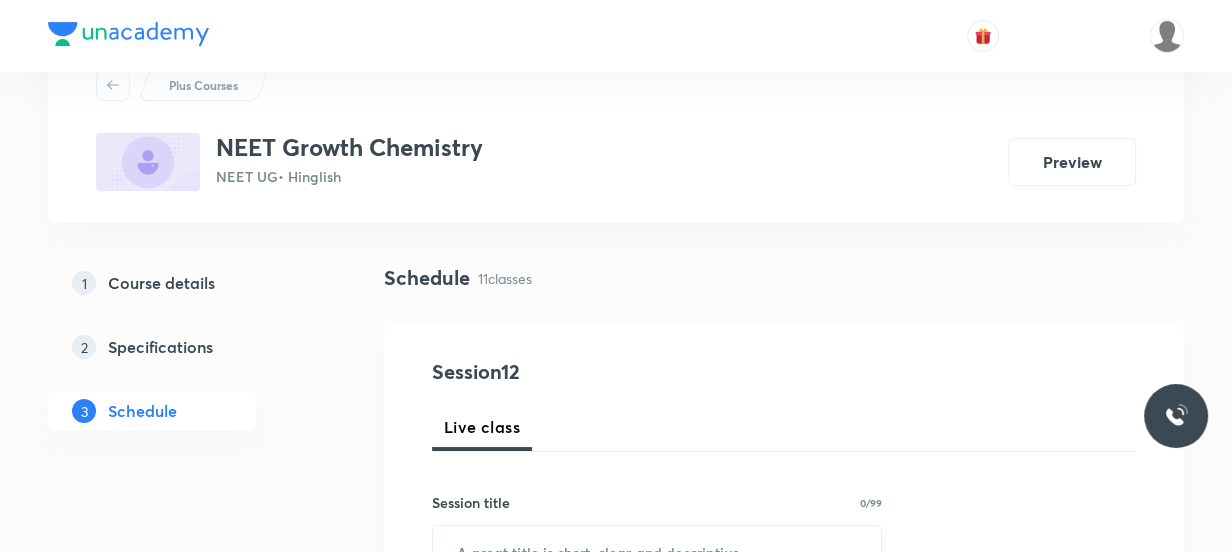 scroll, scrollTop: 0, scrollLeft: 0, axis: both 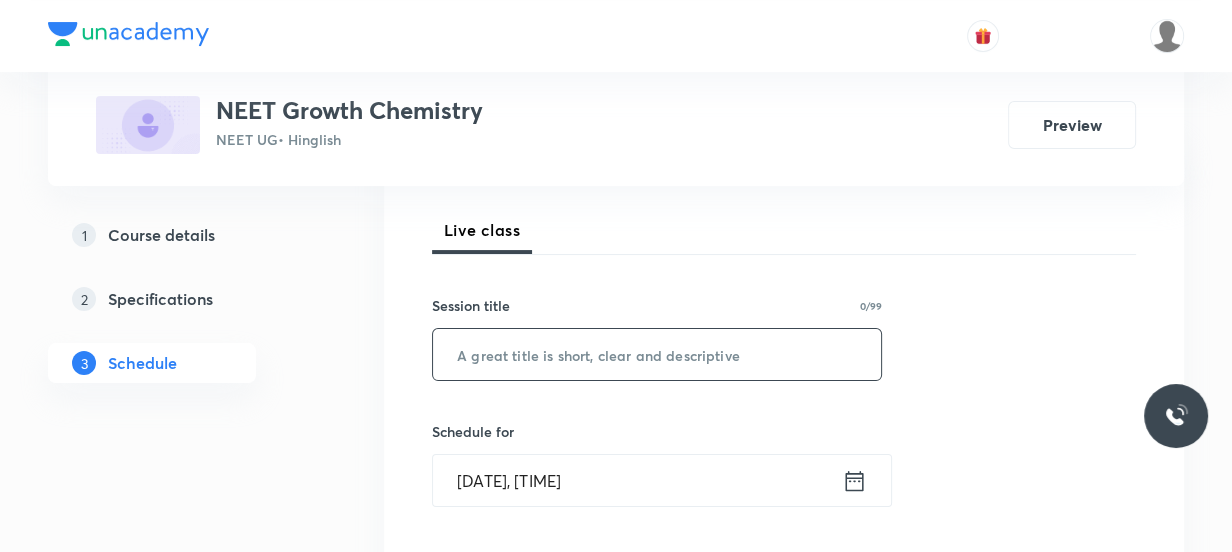 click at bounding box center (657, 354) 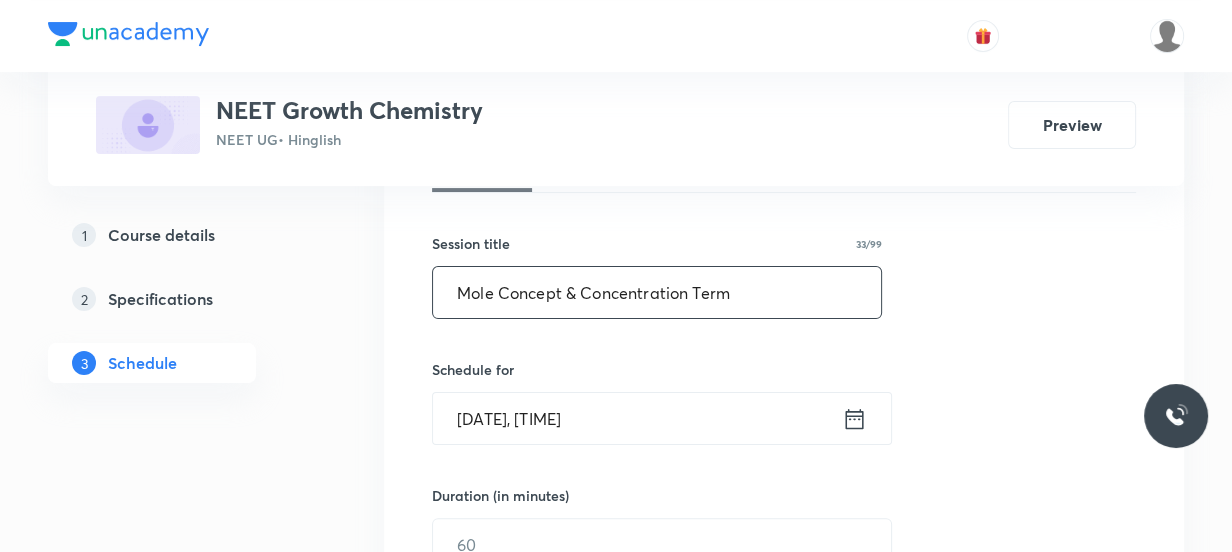 scroll, scrollTop: 363, scrollLeft: 0, axis: vertical 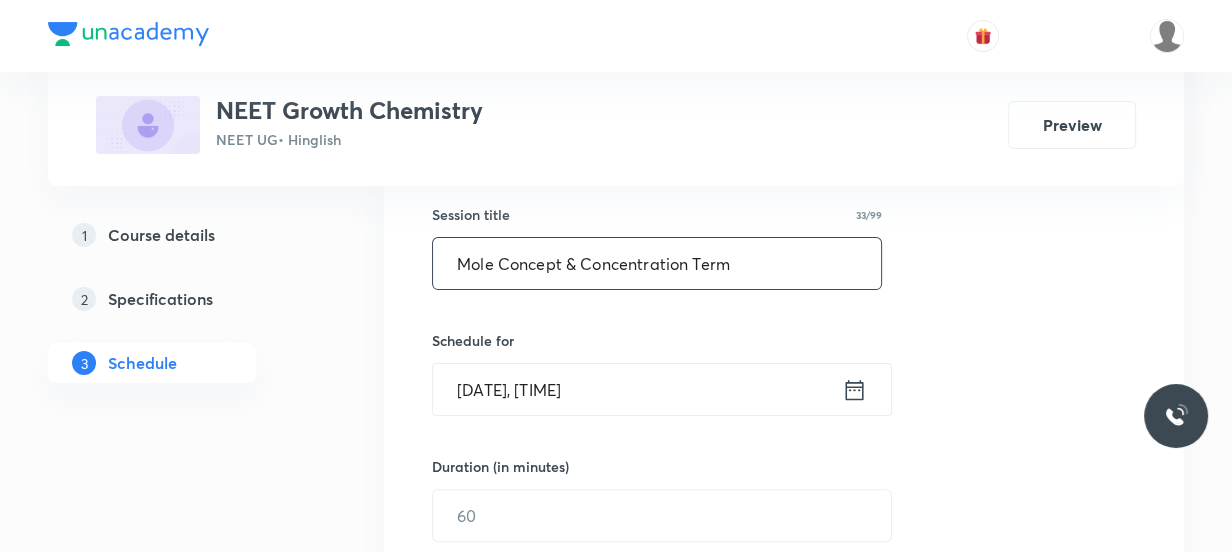 type on "Mole Concept & Concentration Term" 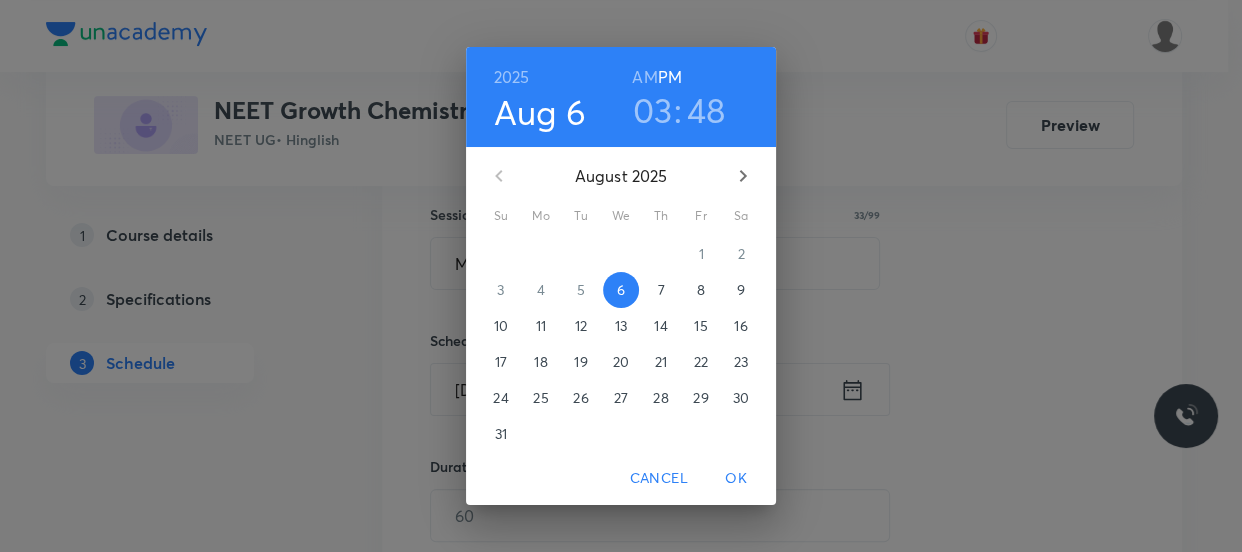 click on "03" at bounding box center [653, 110] 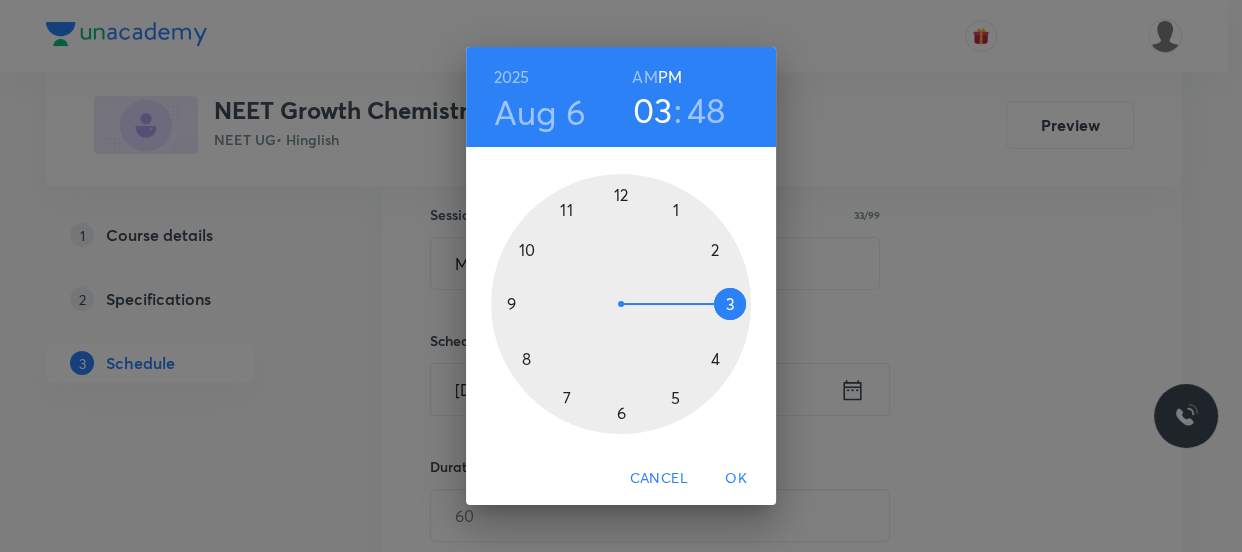 click at bounding box center (621, 304) 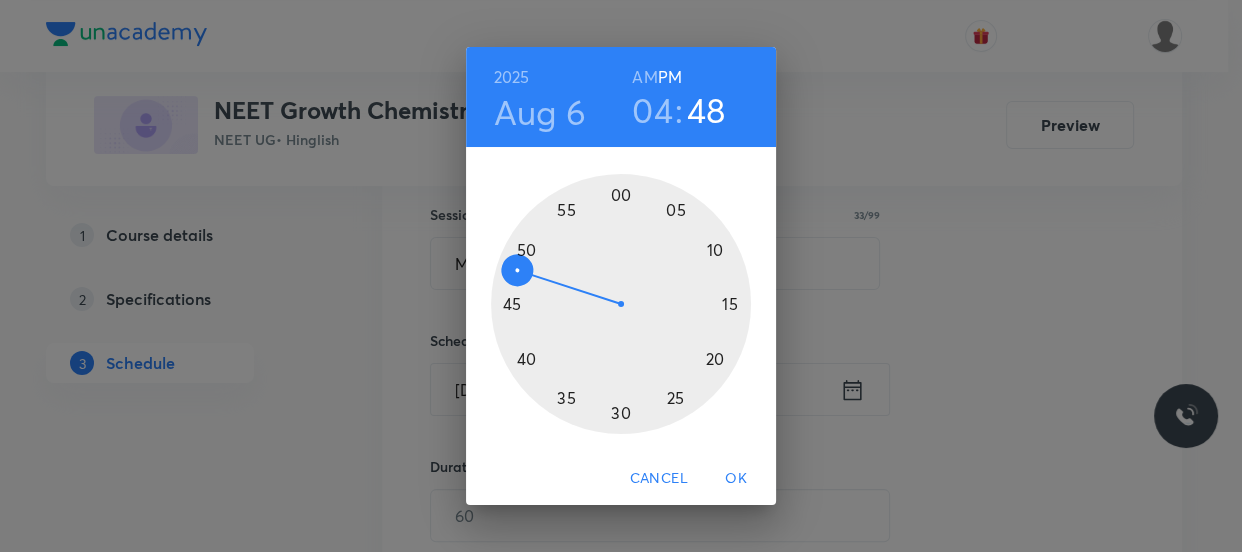 click at bounding box center (621, 304) 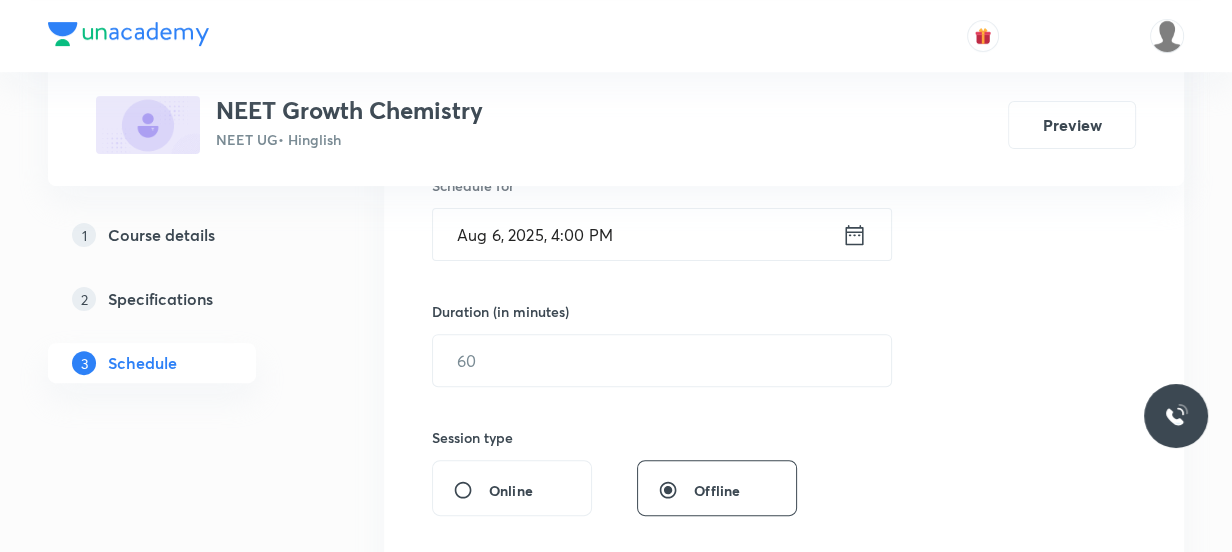 scroll, scrollTop: 545, scrollLeft: 0, axis: vertical 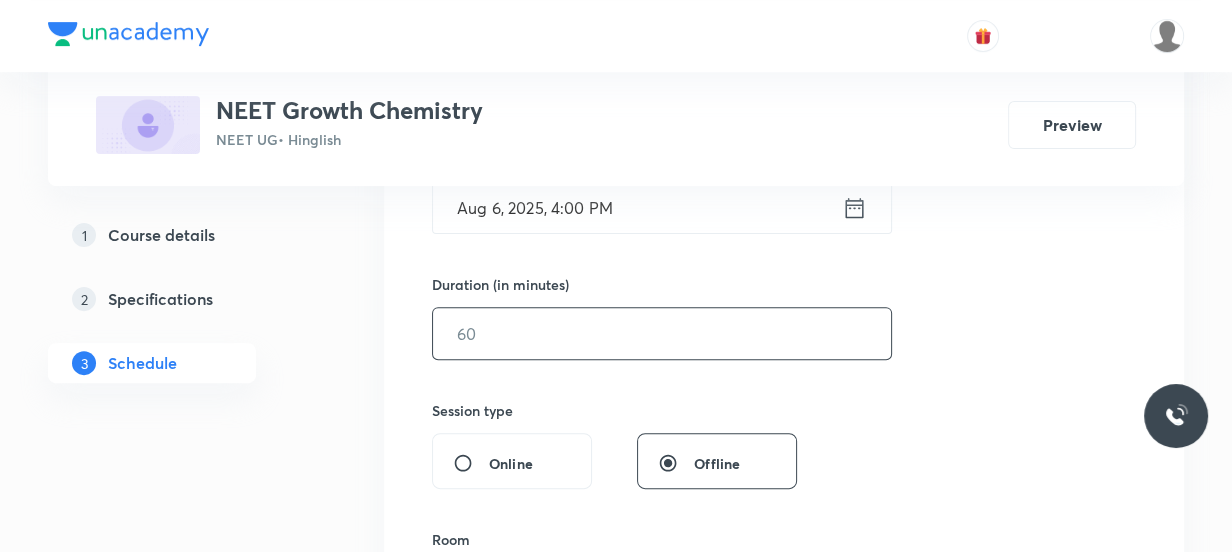 click at bounding box center (662, 333) 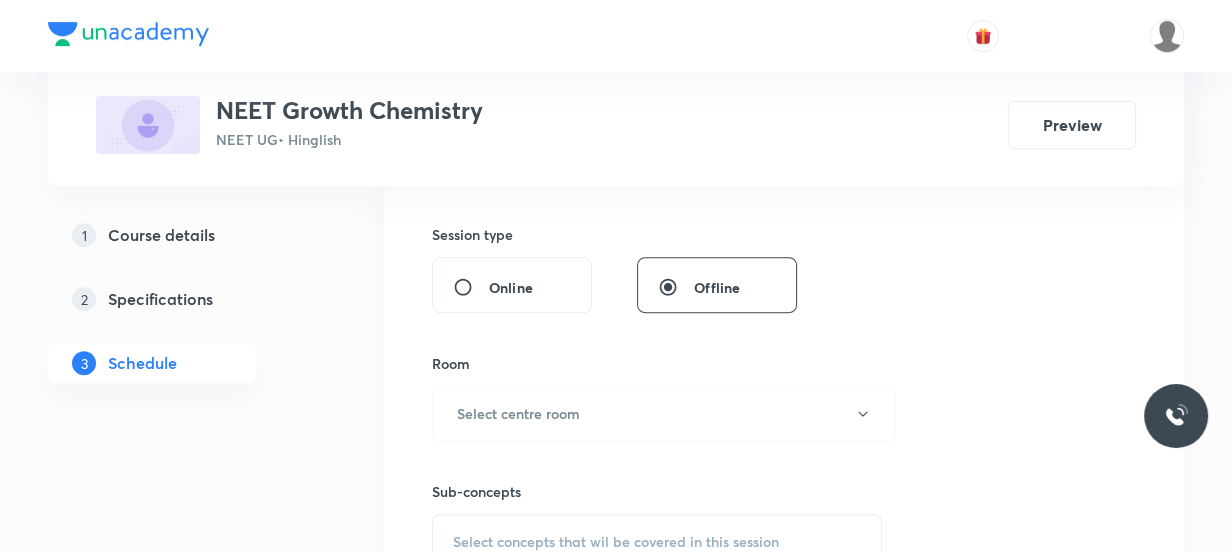 scroll, scrollTop: 727, scrollLeft: 0, axis: vertical 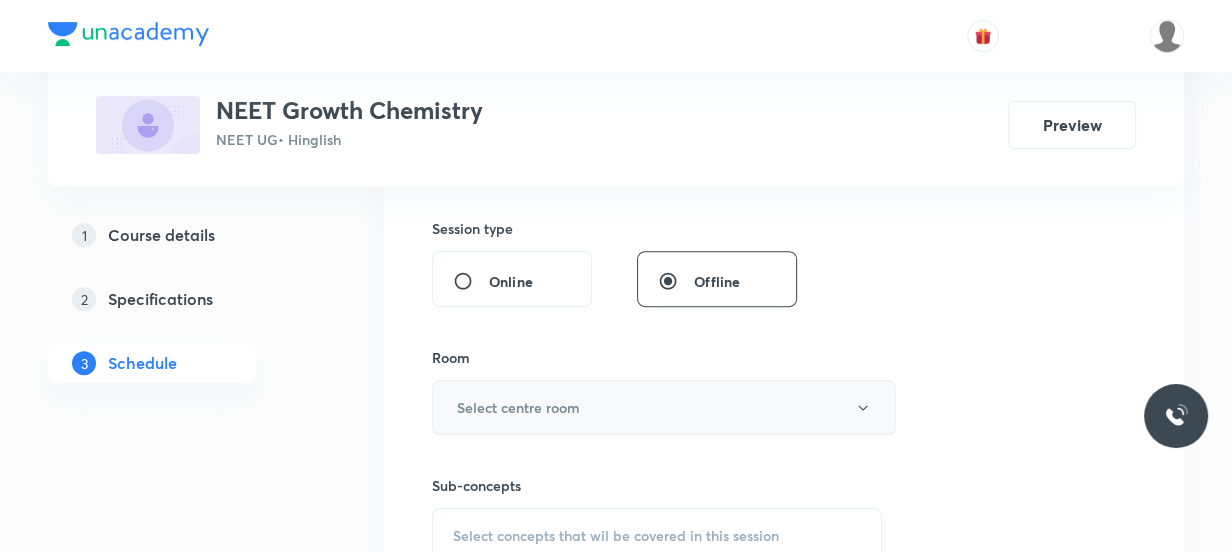 type on "60" 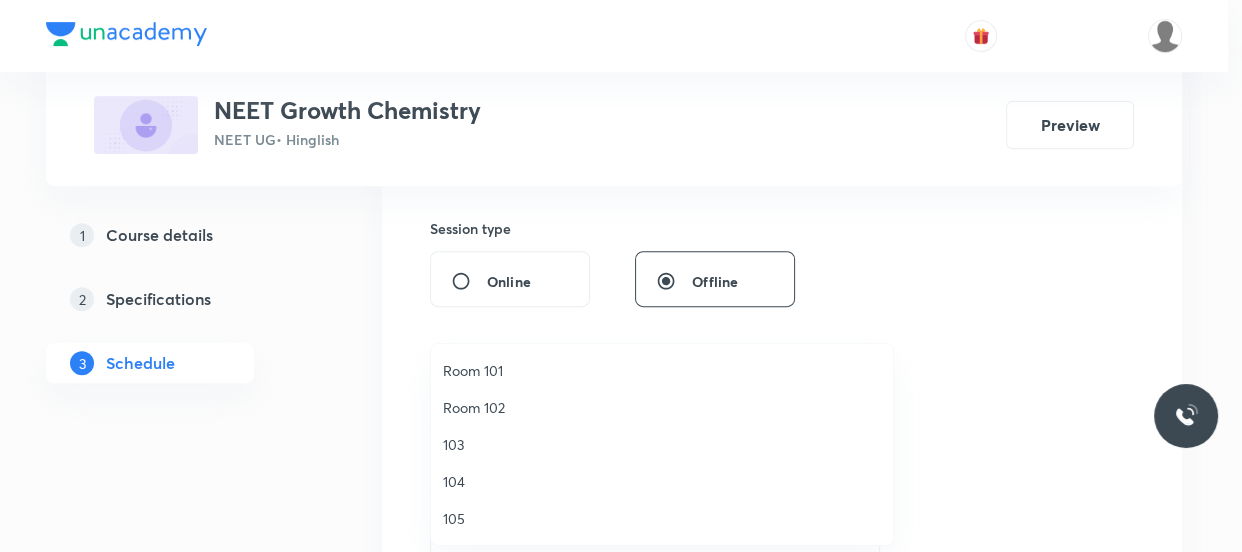 click on "Room 101" at bounding box center (662, 370) 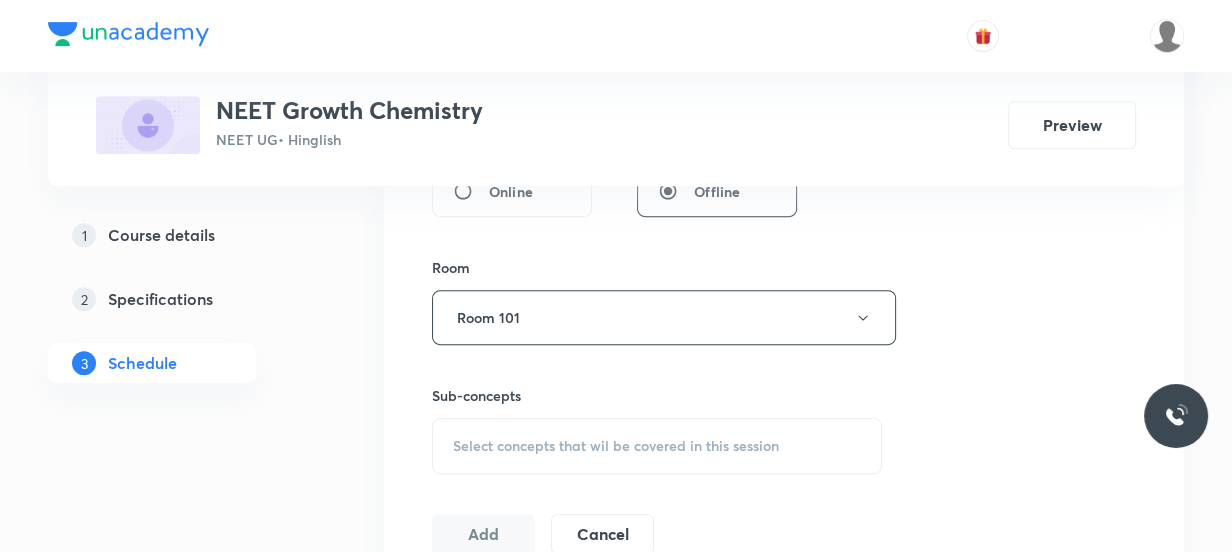 scroll, scrollTop: 818, scrollLeft: 0, axis: vertical 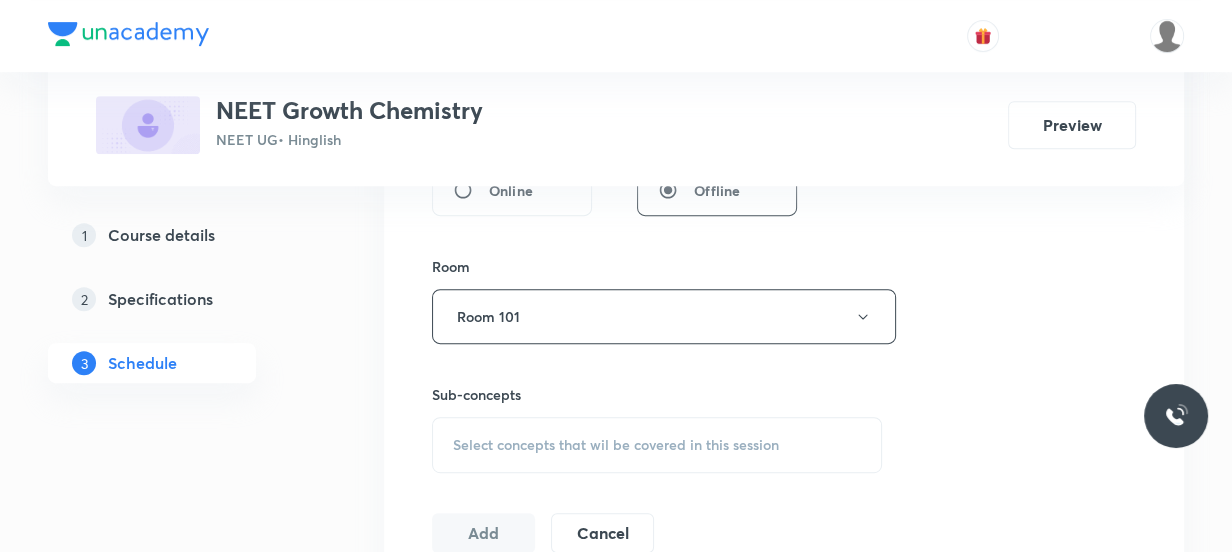 click on "Select concepts that wil be covered in this session" at bounding box center (616, 445) 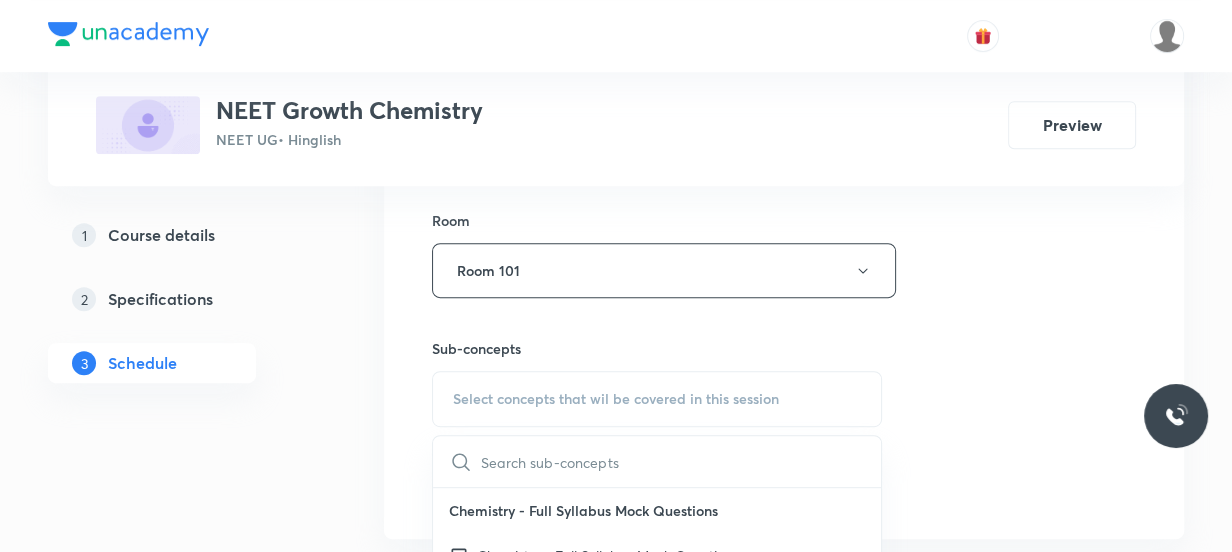 scroll, scrollTop: 1000, scrollLeft: 0, axis: vertical 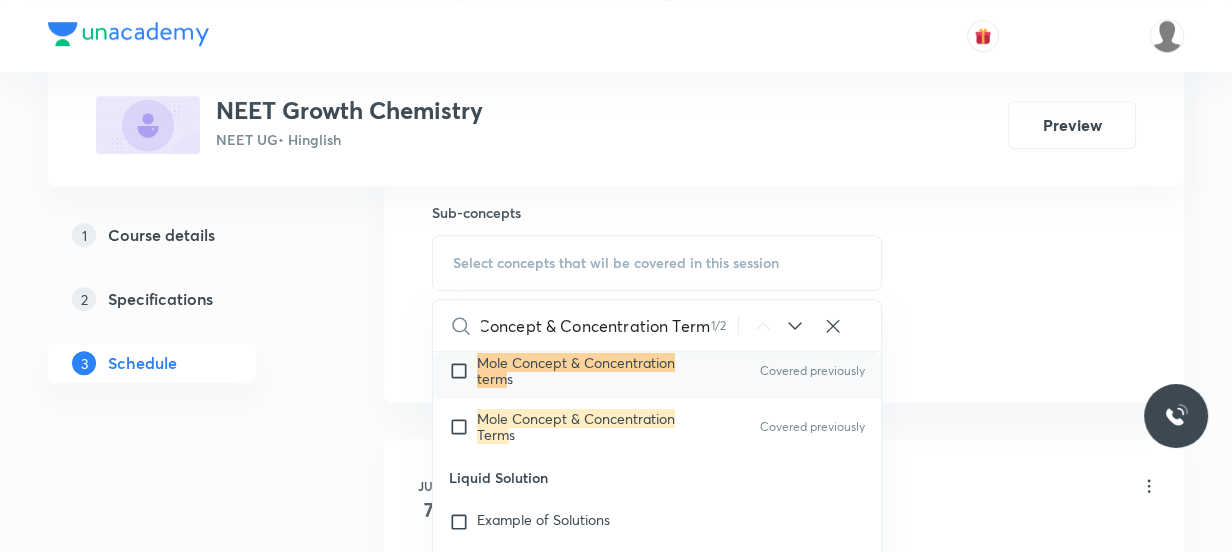 type on "Mole Concept & Concentration Term" 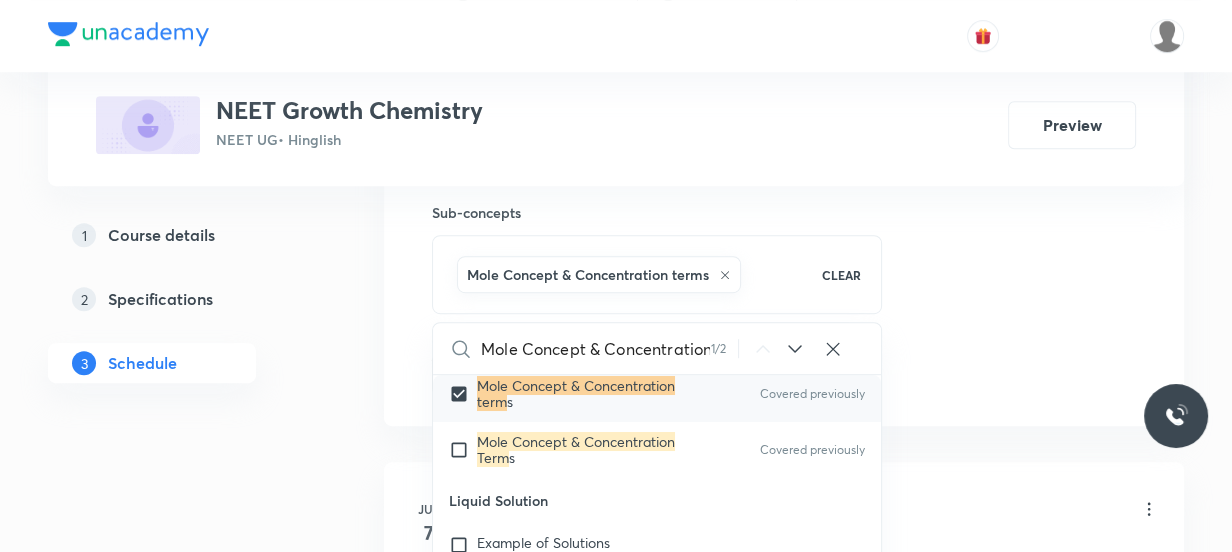 click on "Session  12 Live class Session title 33/99 Mole Concept & Concentration Term ​ Schedule for Aug 6, 2025, 4:00 PM ​ Duration (in minutes) 60 ​   Session type Online Offline Room Room 101 Sub-concepts Mole Concept & Concentration terms CLEAR Mole Concept & Concentration Term 1 / 2 ​ Chemistry - Full Syllabus Mock Questions Chemistry - Full Syllabus Mock Questions Chemistry Previous Year Chemistry Previous Year Questions Chemistry Previous Year Questions General Topics & Mole Concept Basic Concepts Mole – Basic Introduction Covered previously Percentage Composition Stoichiometry Principle of Atom Conservation (POAC) Relation between Stoichiometric Quantities Application of Mole Concept: Gravimetric Analysis Electronic Configuration Of Atoms (Hund's rule)  Quantum Numbers (Magnetic Quantum no.) Quantum Numbers(Pauli's Exclusion law) Mean Molar Mass or Molecular Mass Variation of Conductivity with Concentration Mechanism of Corrosion Atomic Structure Discovery Of Electron Some Prerequisites of Physics pH" at bounding box center (784, -87) 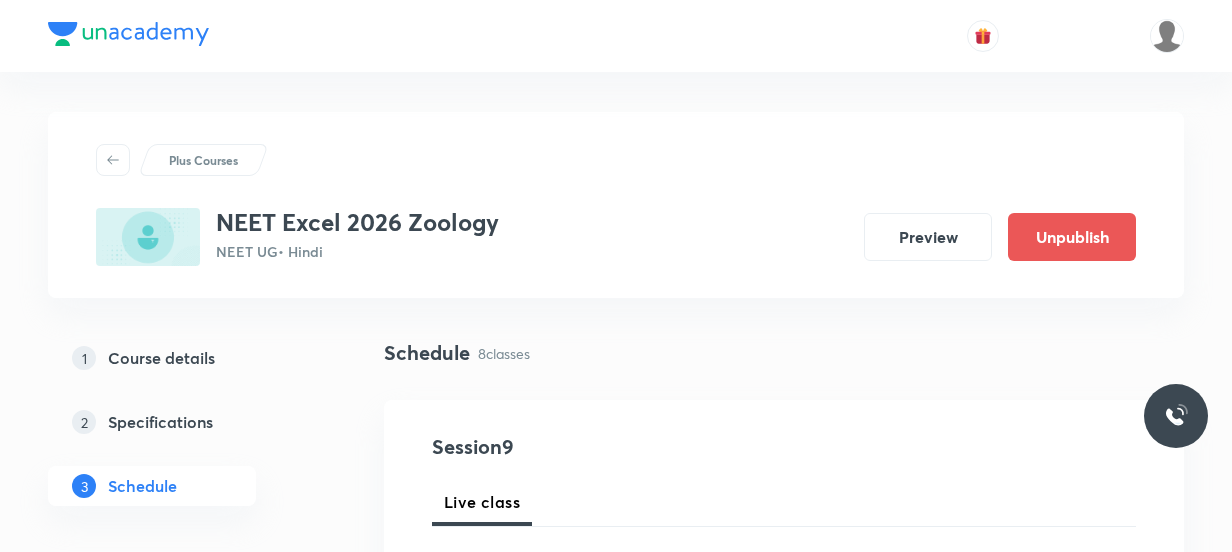 scroll, scrollTop: 402, scrollLeft: 0, axis: vertical 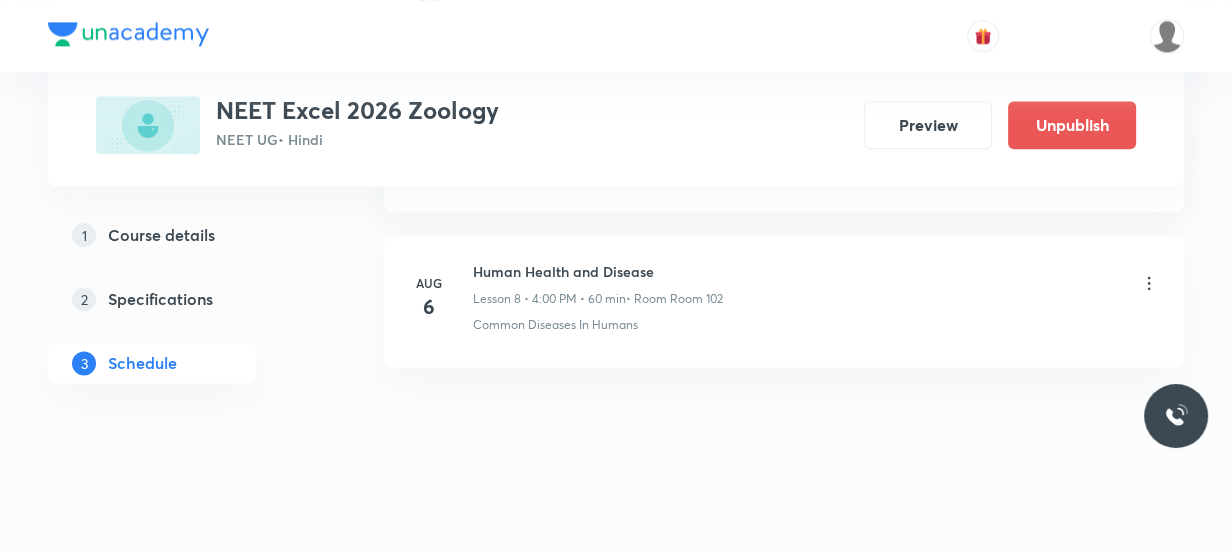 click 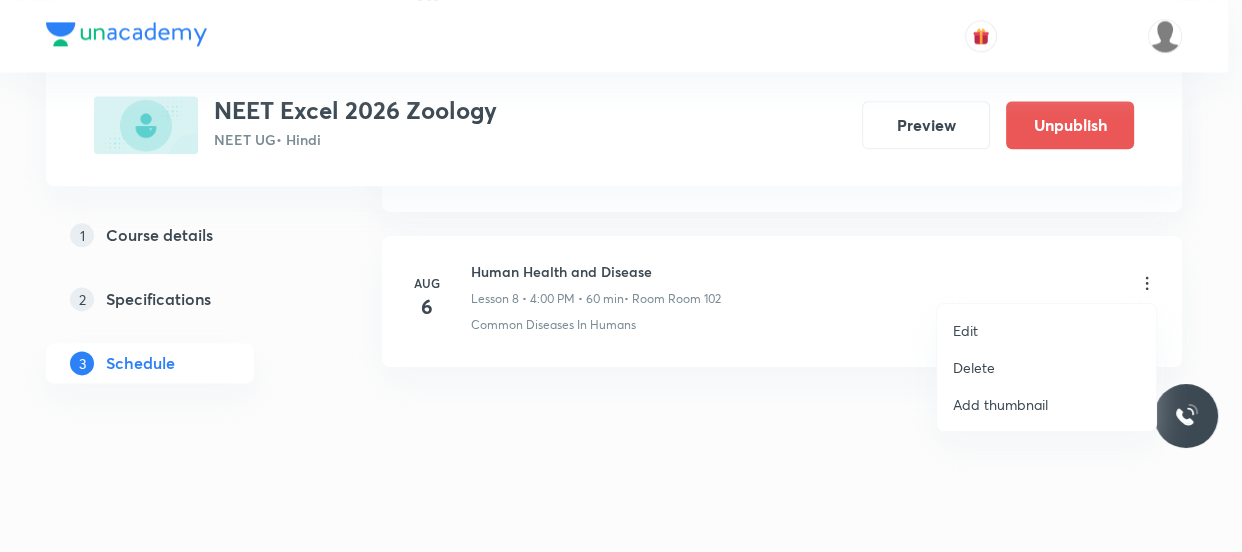 click at bounding box center [621, 276] 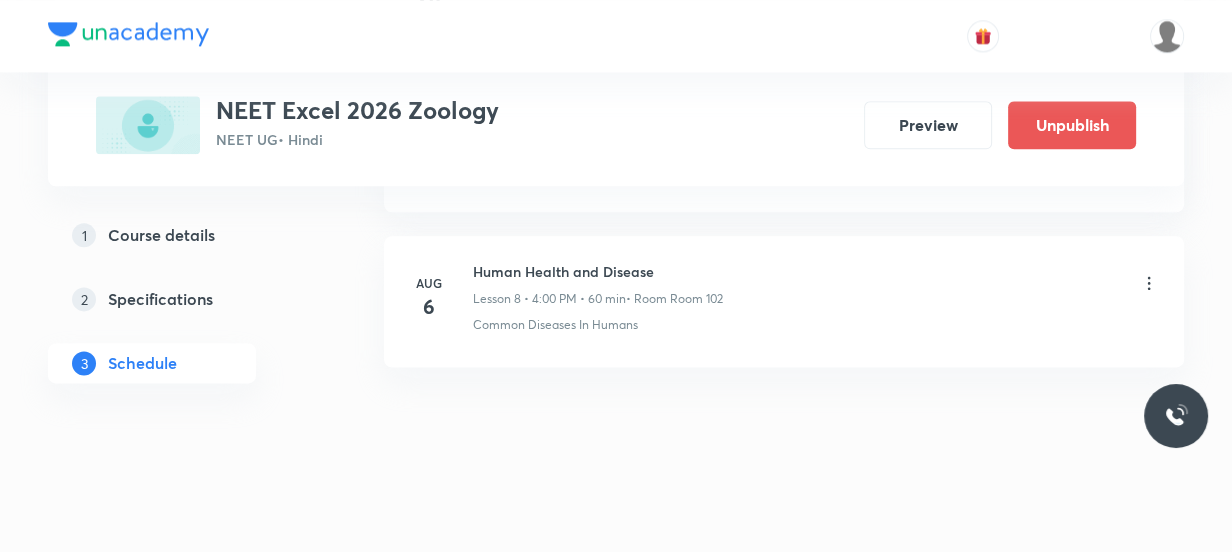 click 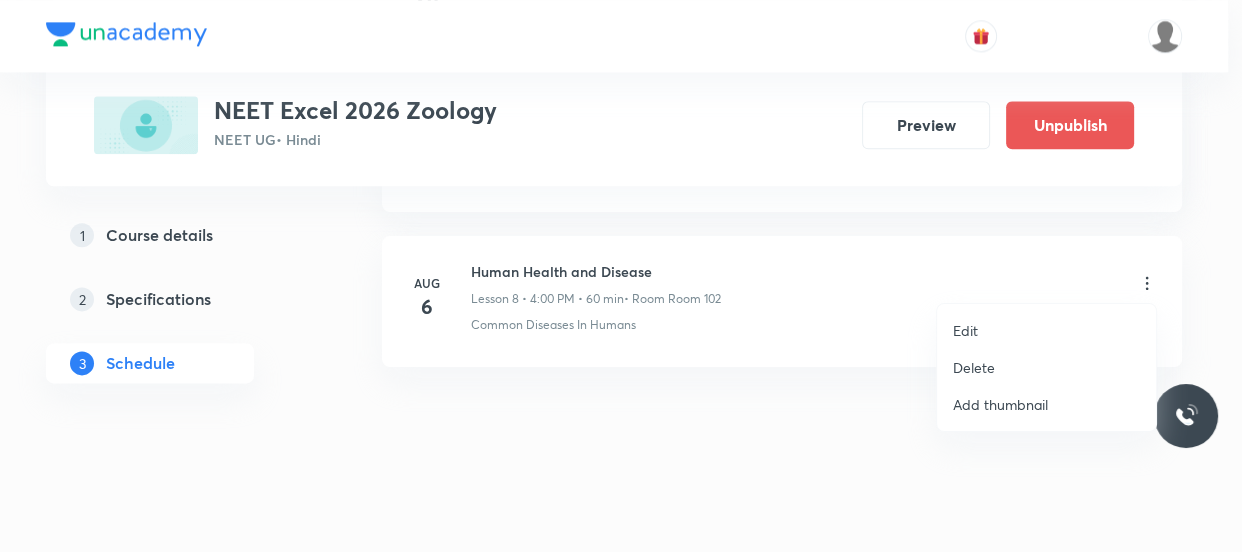click on "Edit" at bounding box center (1046, 330) 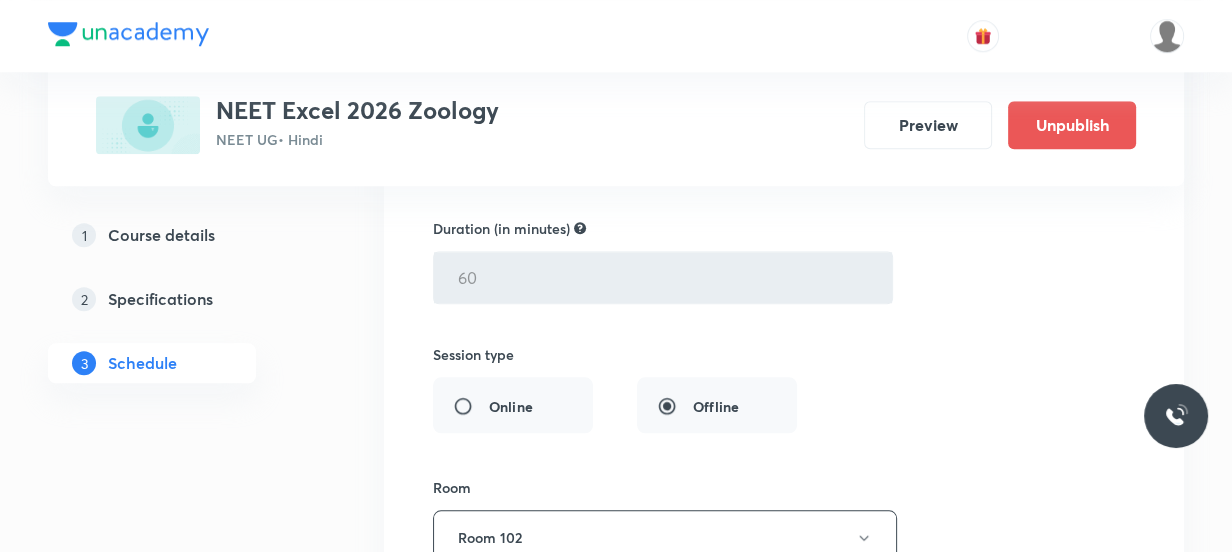 scroll, scrollTop: 1592, scrollLeft: 0, axis: vertical 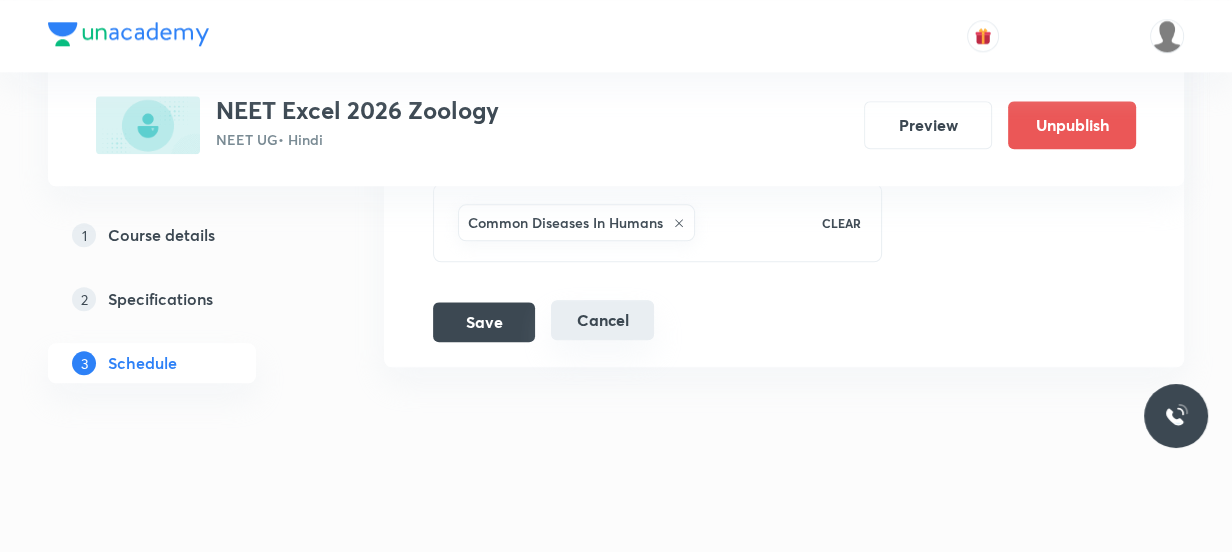 click on "Cancel" at bounding box center [602, 320] 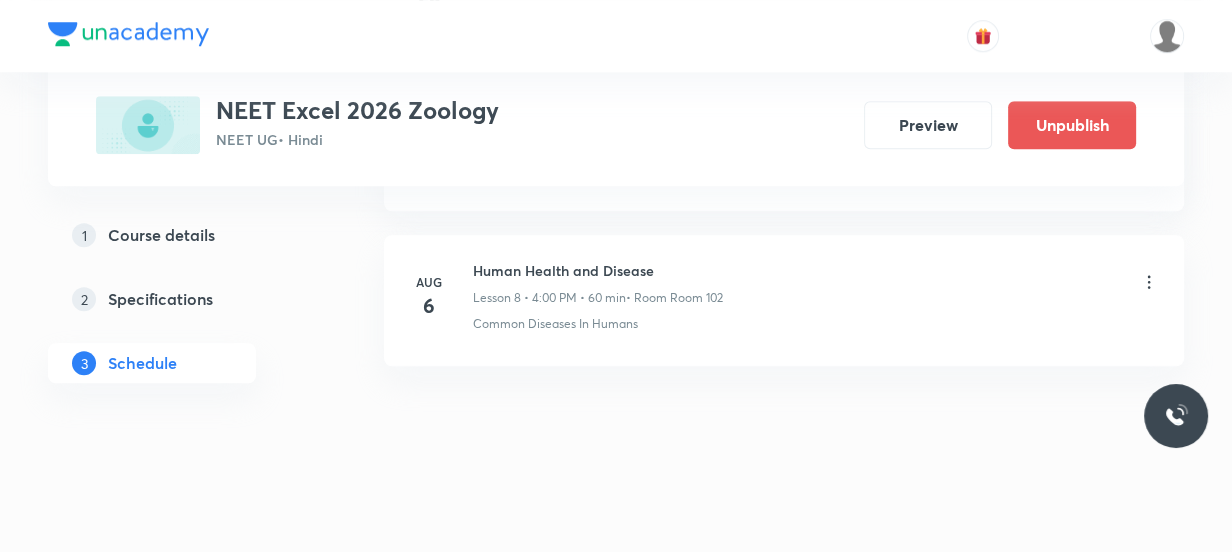 click 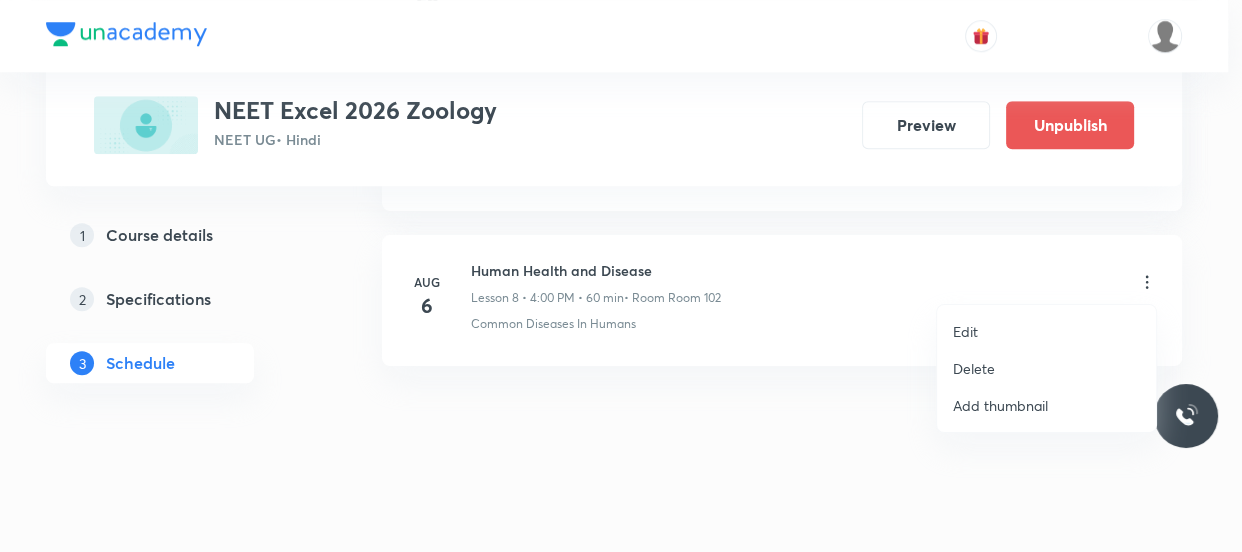click on "Delete" at bounding box center [974, 368] 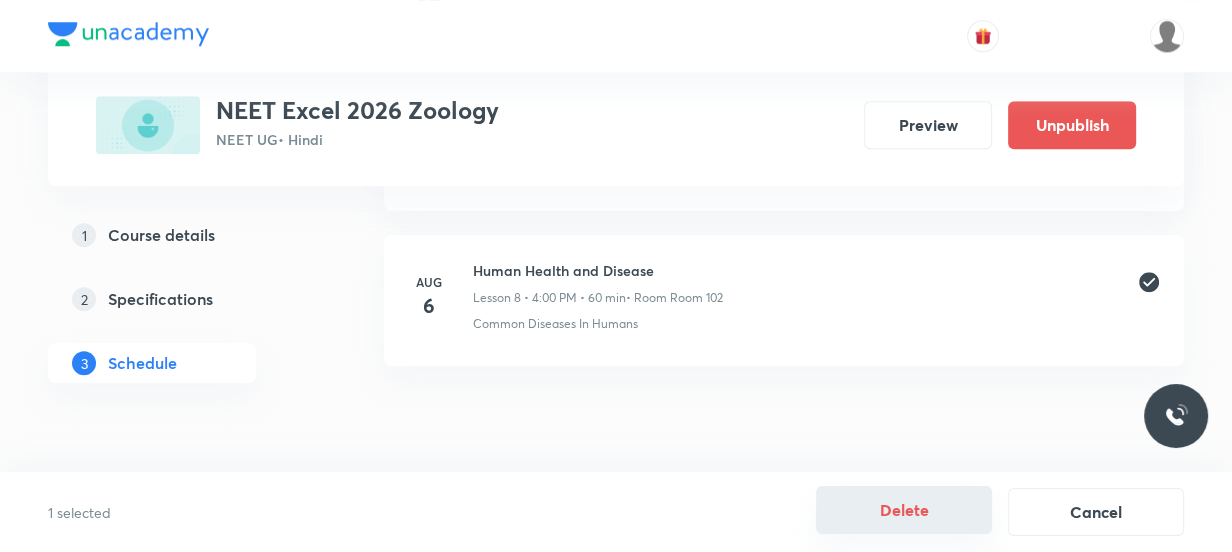 click on "Delete" at bounding box center [904, 510] 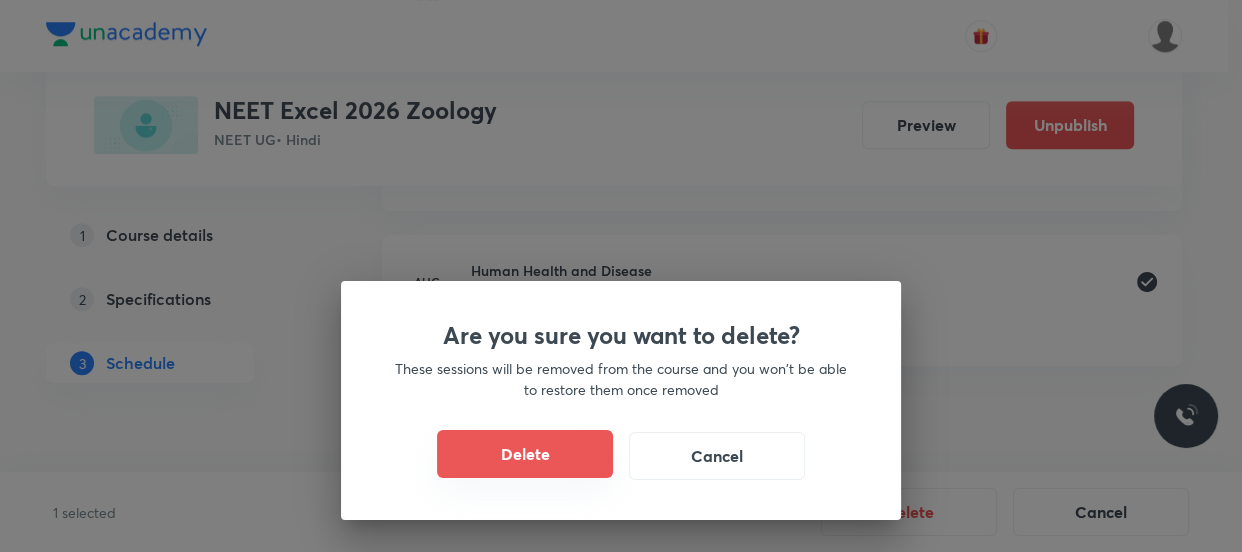 click on "Delete" at bounding box center [525, 454] 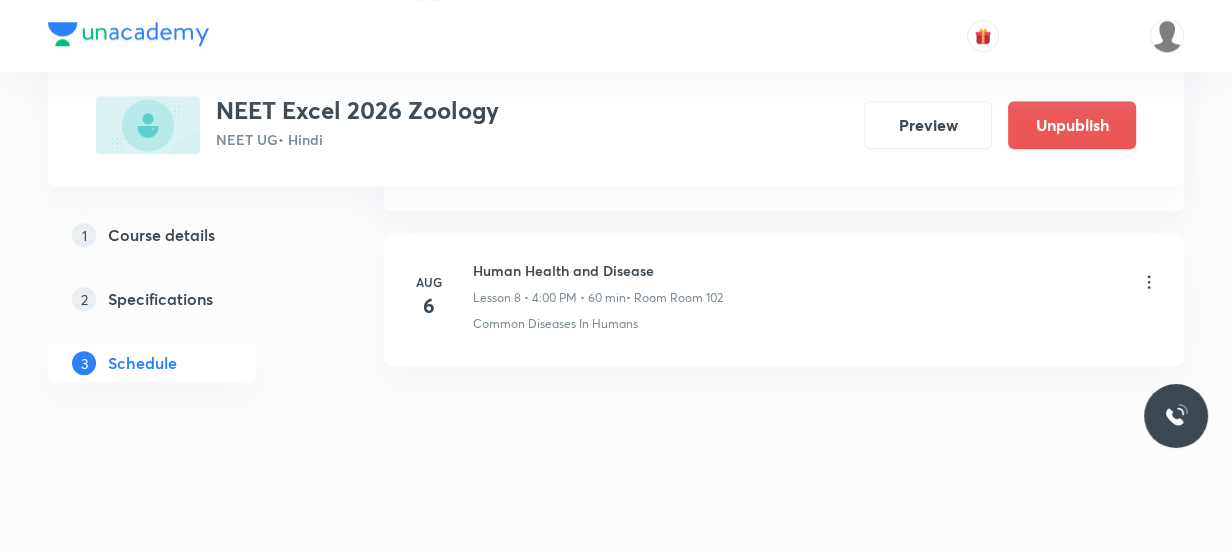 scroll, scrollTop: 1215, scrollLeft: 0, axis: vertical 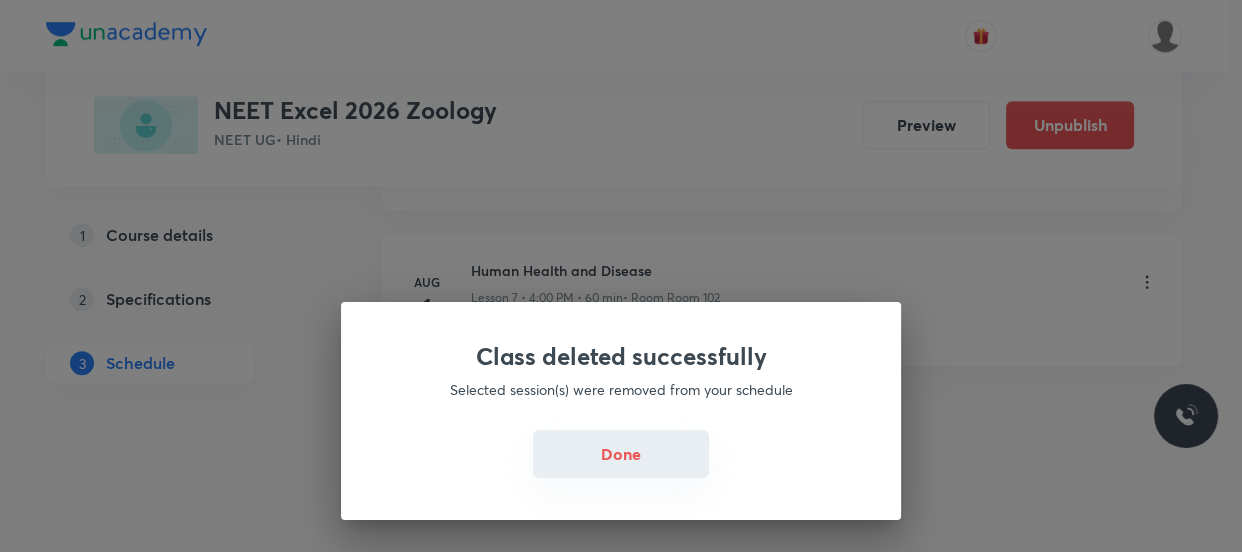 click on "Done" at bounding box center (621, 454) 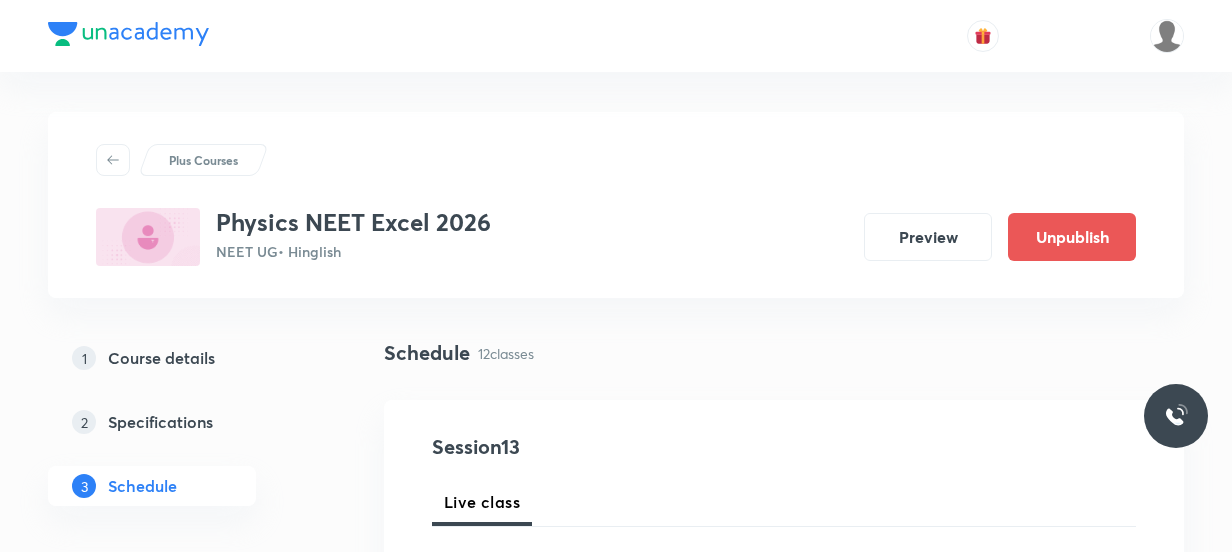scroll, scrollTop: 571, scrollLeft: 0, axis: vertical 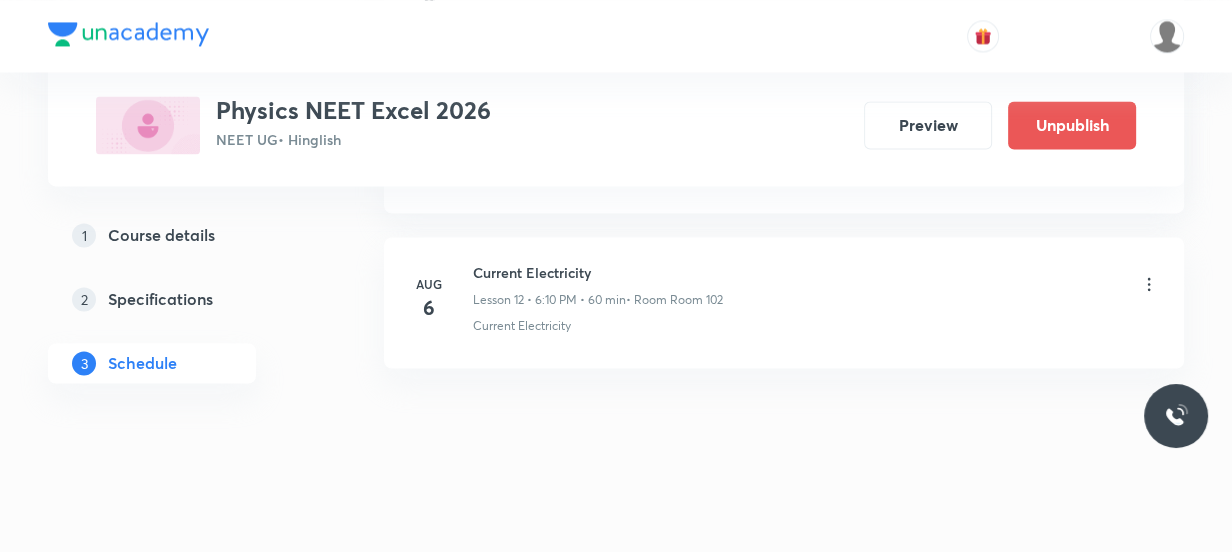 click 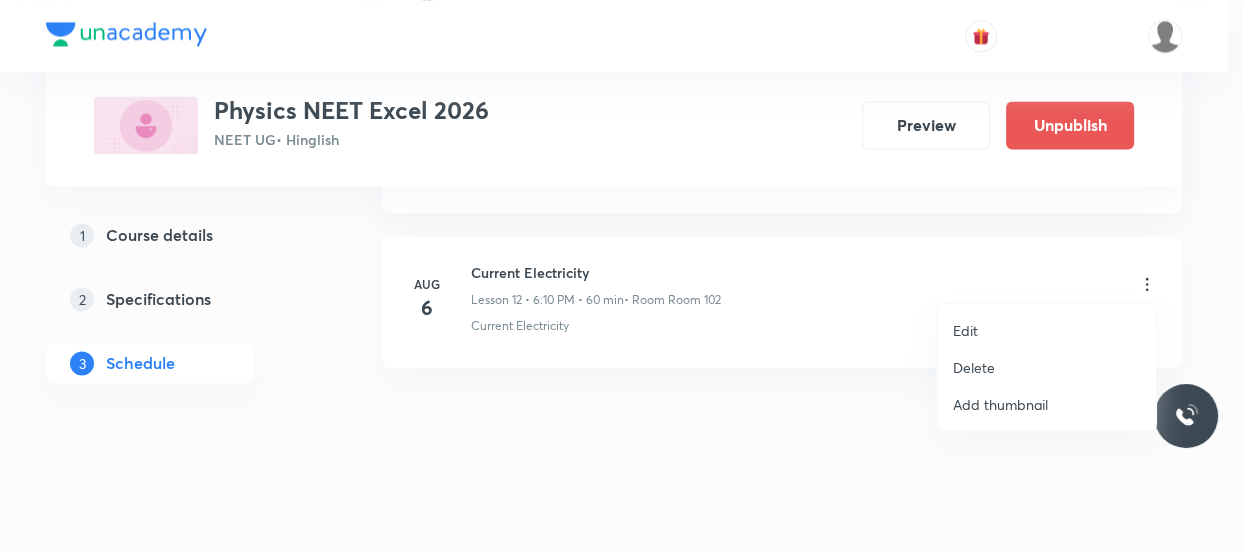 click at bounding box center [621, 276] 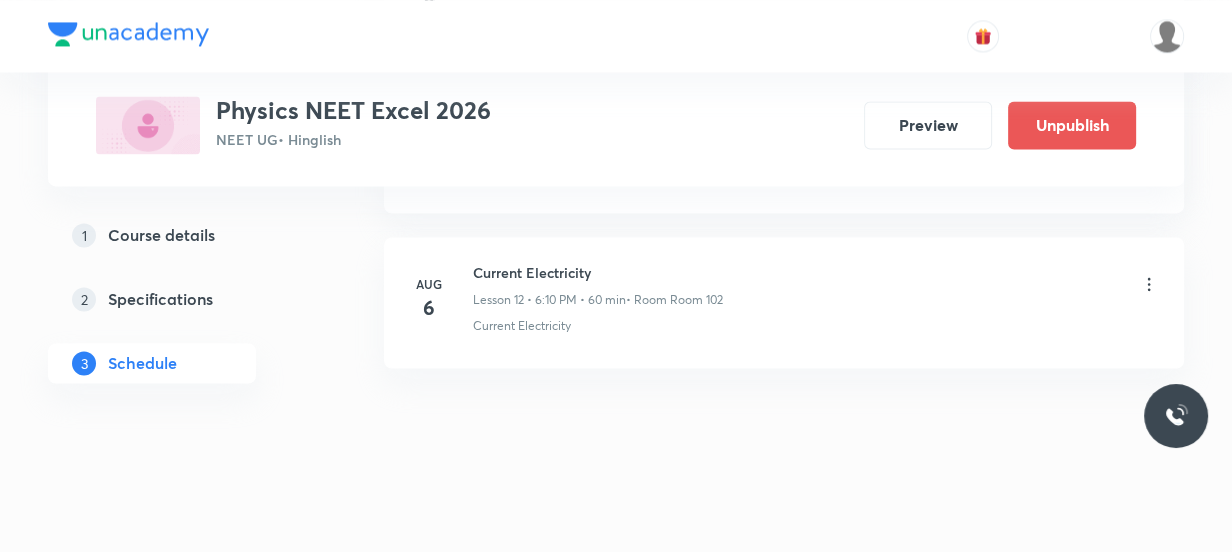 click on "Aug 6 Current Electricity Lesson 12 • 6:10 PM • 60 min  • Room Room 102 Current Electricity" at bounding box center (784, 302) 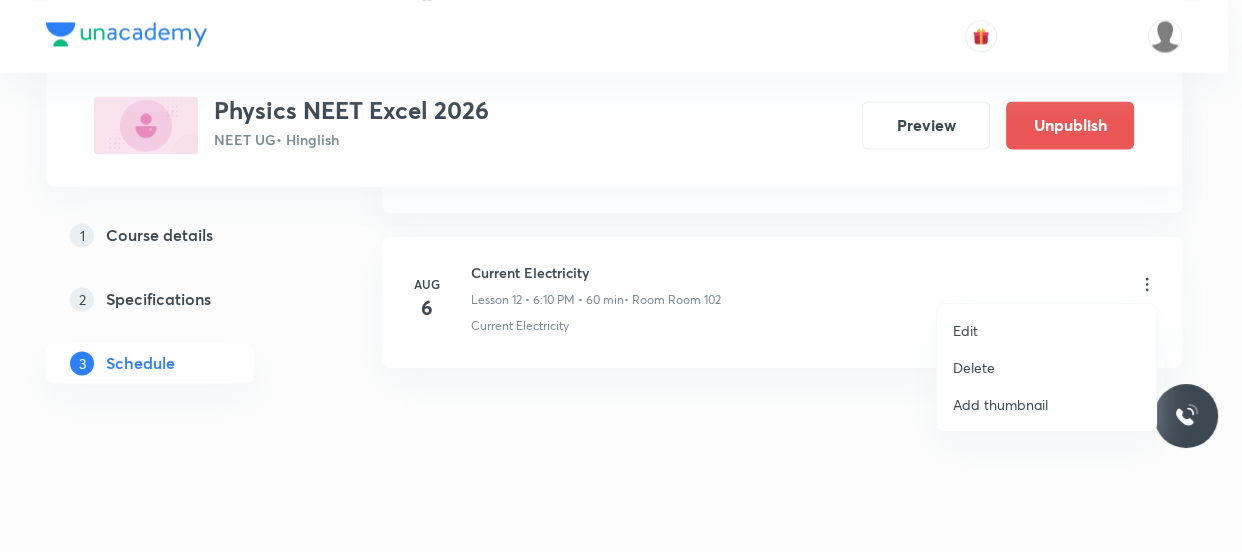 click on "Edit" at bounding box center (1046, 330) 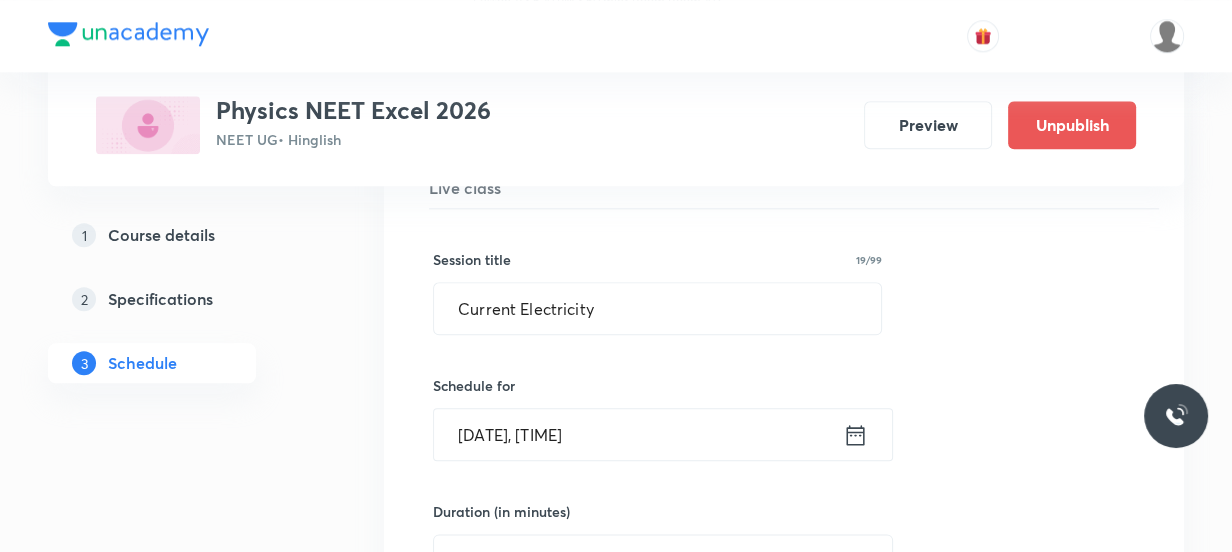 scroll, scrollTop: 2120, scrollLeft: 0, axis: vertical 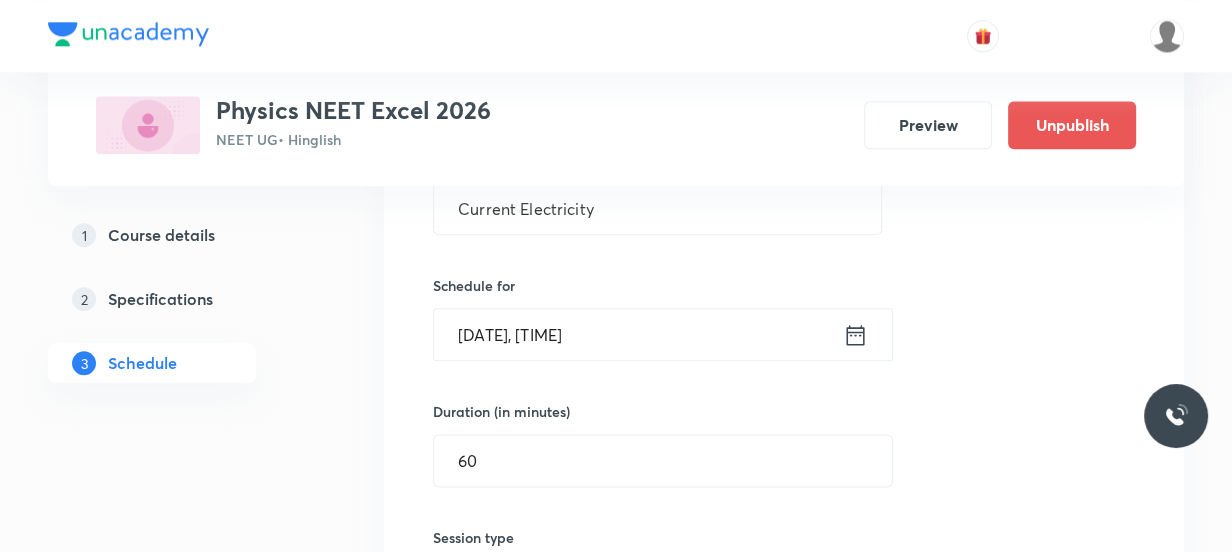 click 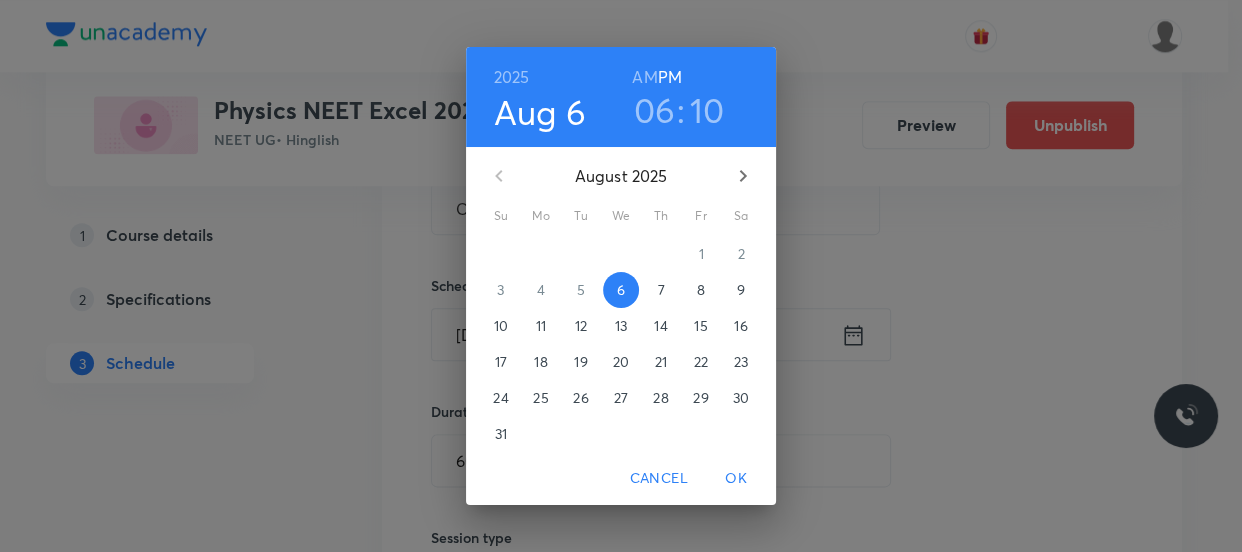 click on "06" at bounding box center [655, 110] 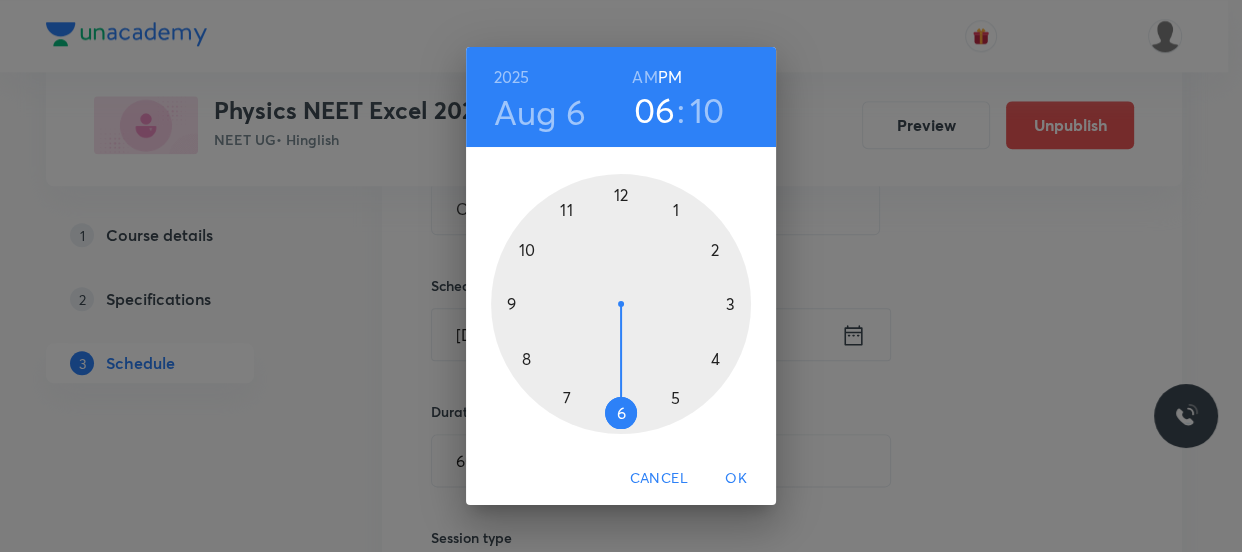 click at bounding box center [621, 304] 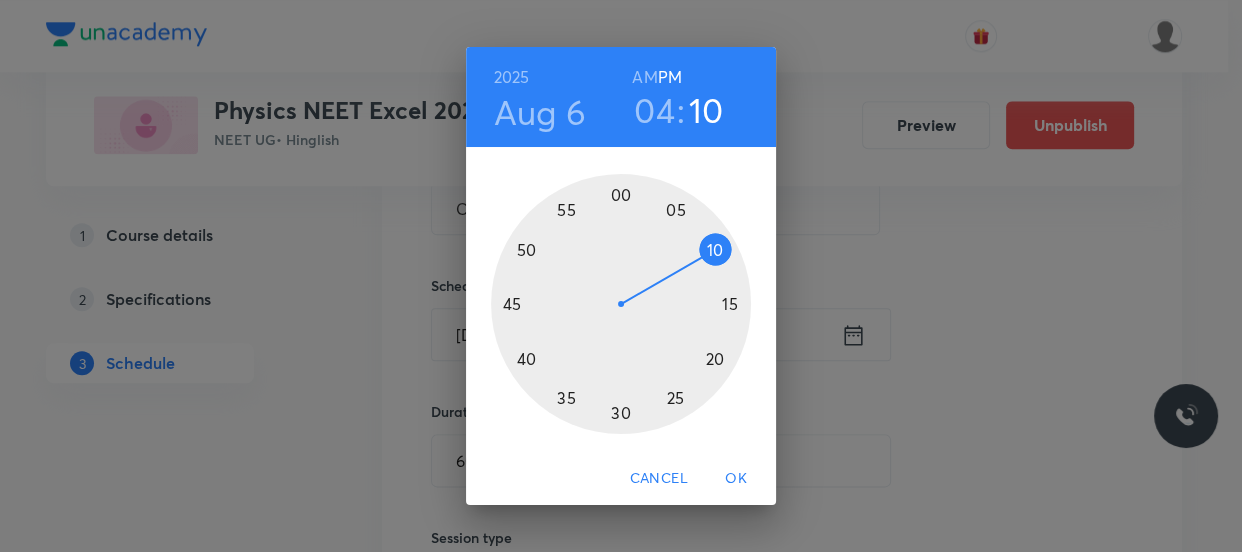 click on "OK" at bounding box center (736, 478) 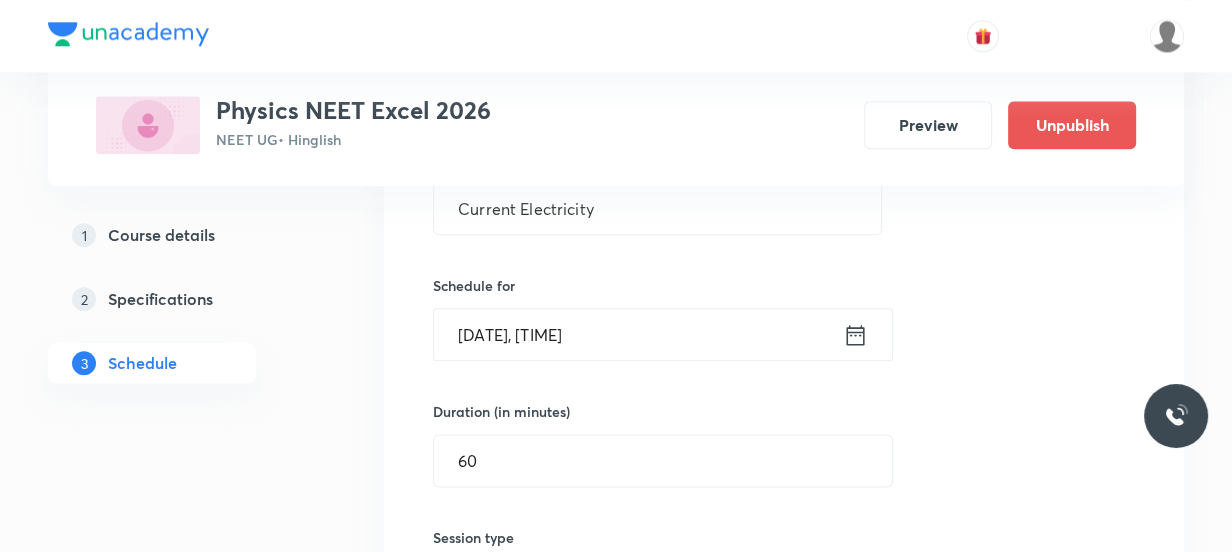 scroll, scrollTop: 2302, scrollLeft: 0, axis: vertical 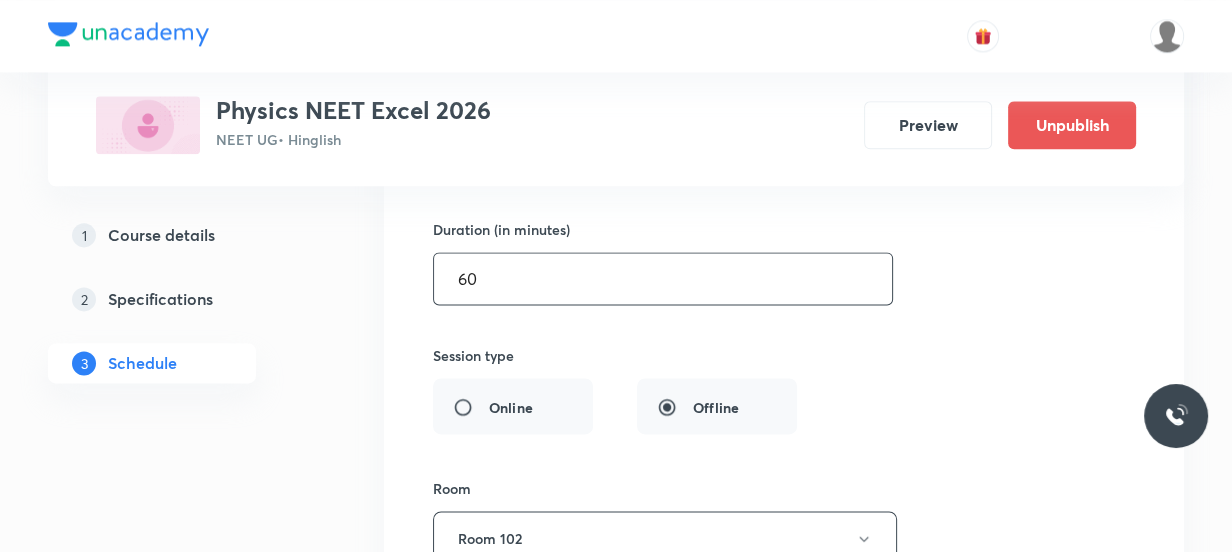 click on "60" at bounding box center (663, 278) 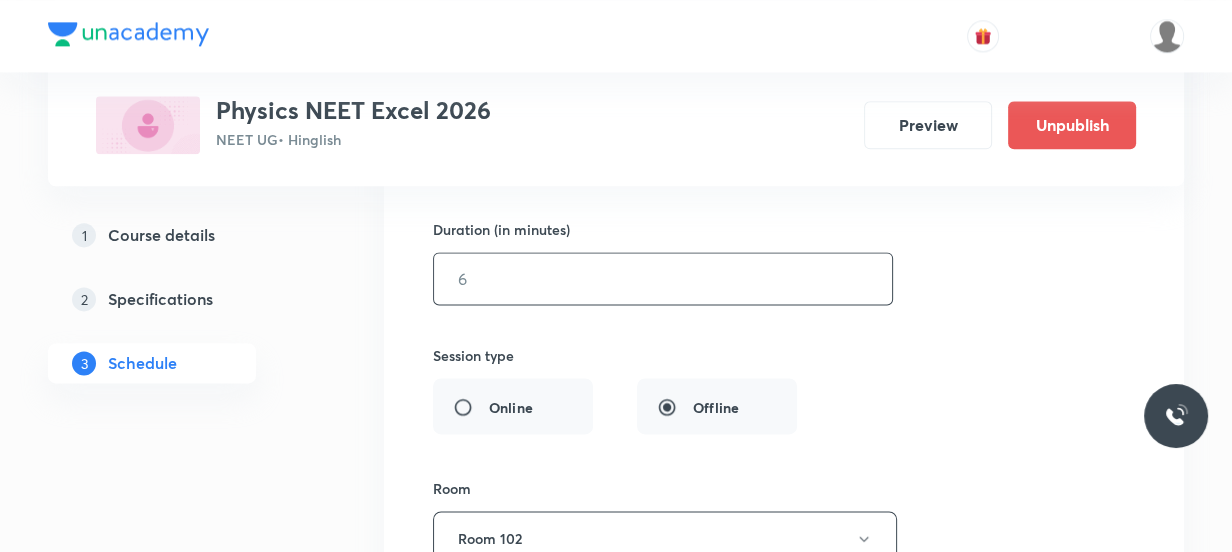 type on "0" 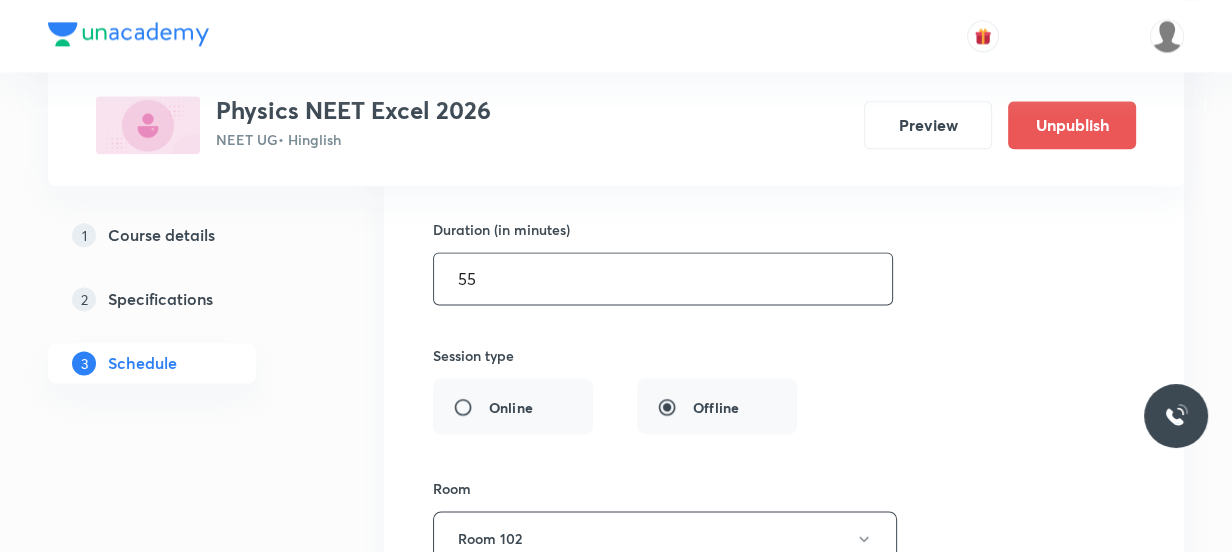 type on "5" 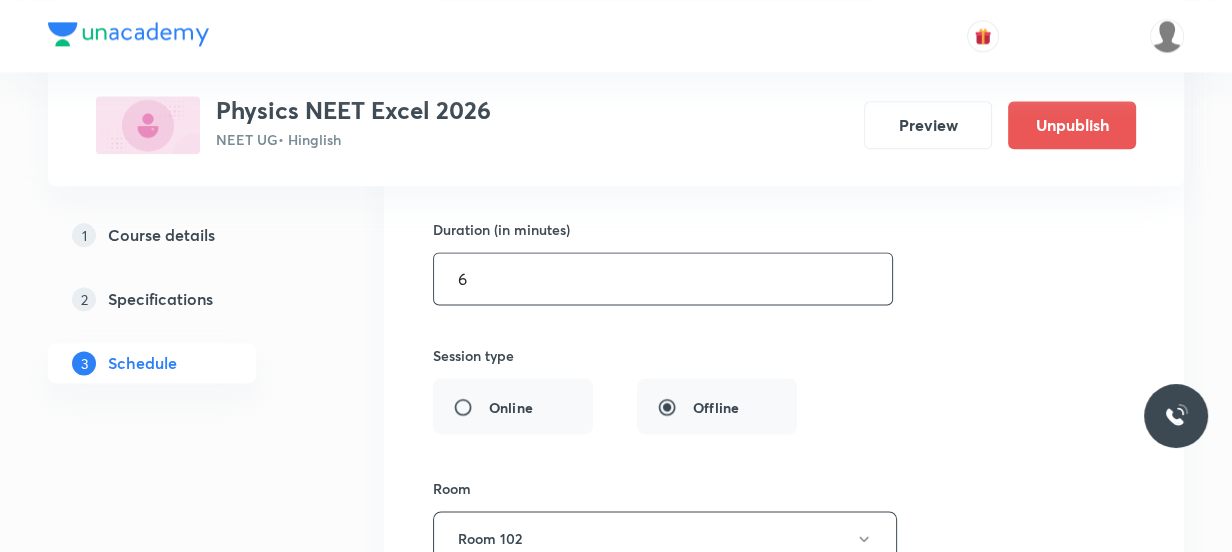 type on "60" 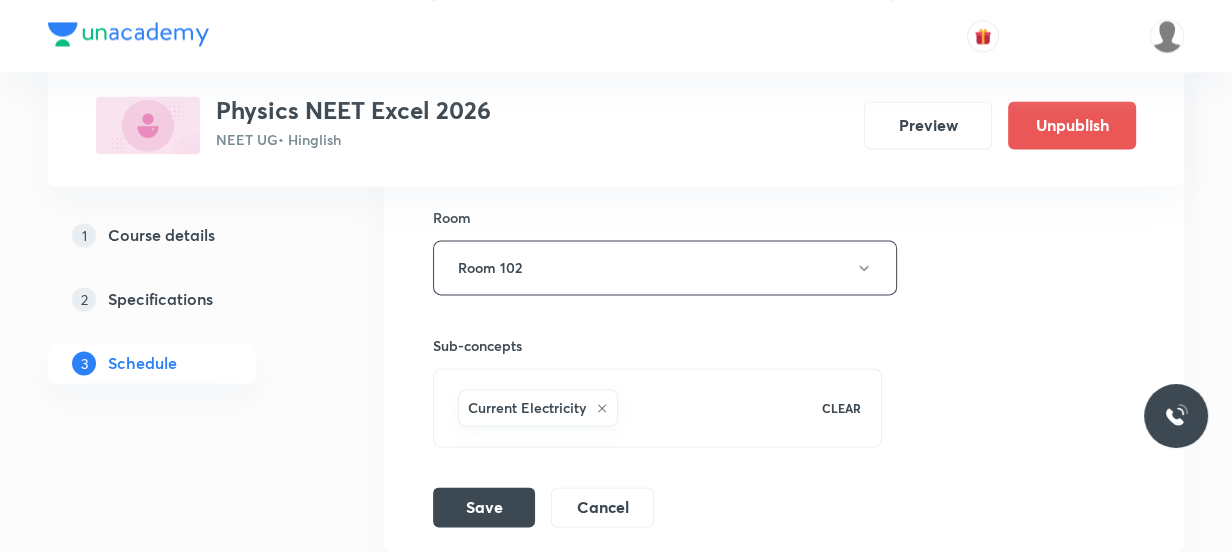 scroll, scrollTop: 2575, scrollLeft: 0, axis: vertical 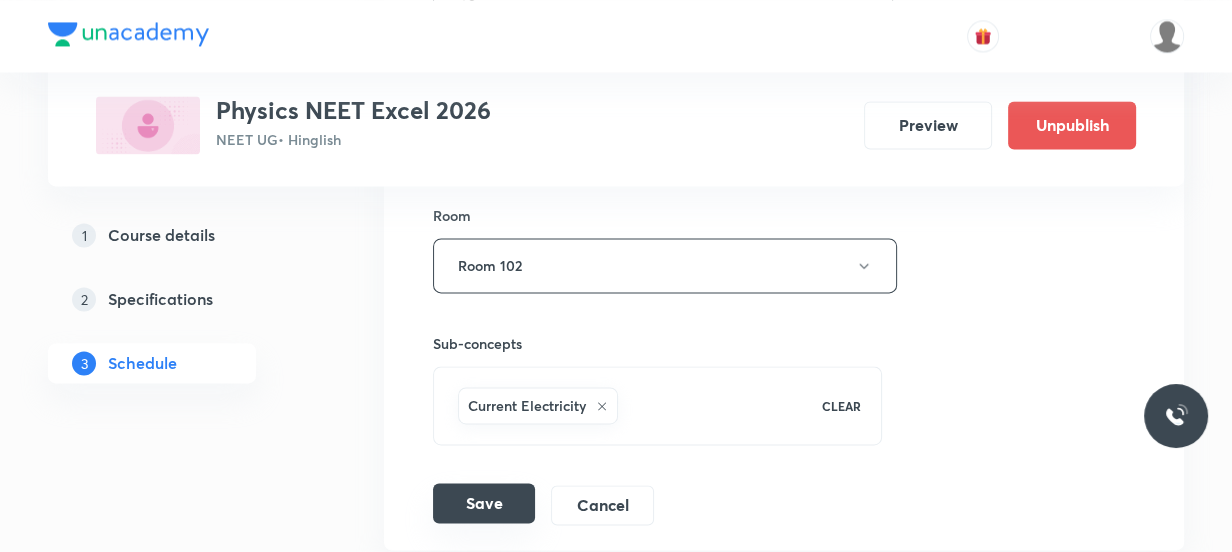 click on "Save" at bounding box center [484, 503] 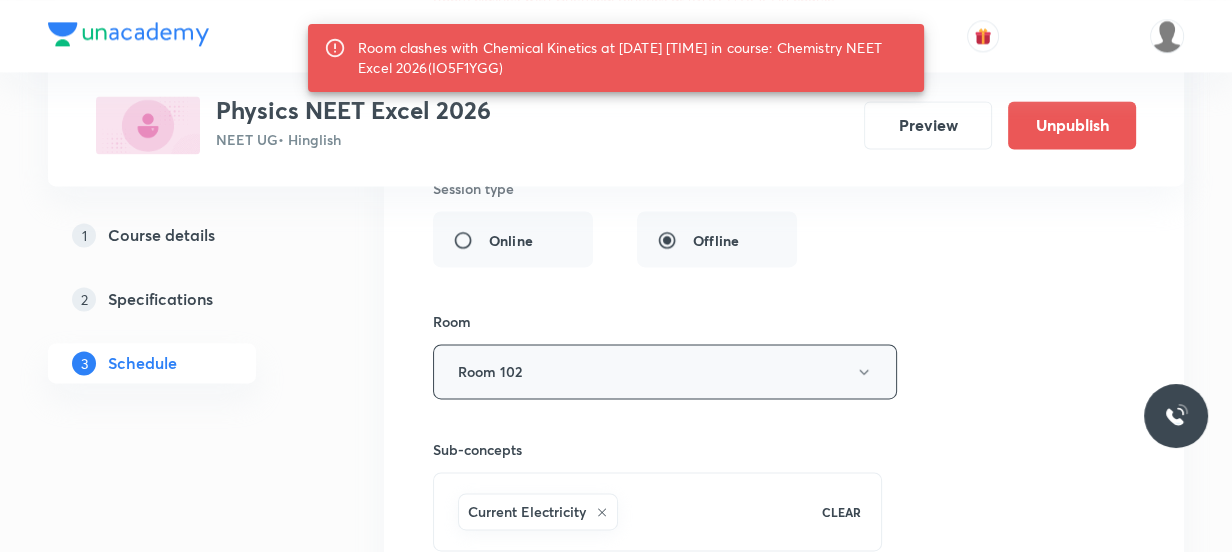 scroll, scrollTop: 2393, scrollLeft: 0, axis: vertical 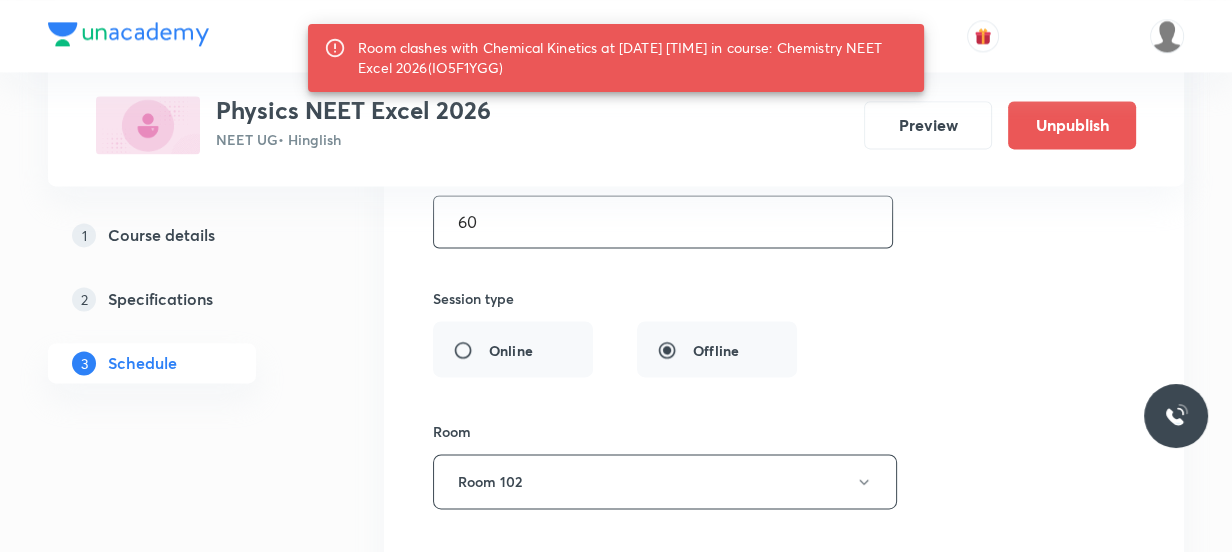 click on "60" at bounding box center [663, 221] 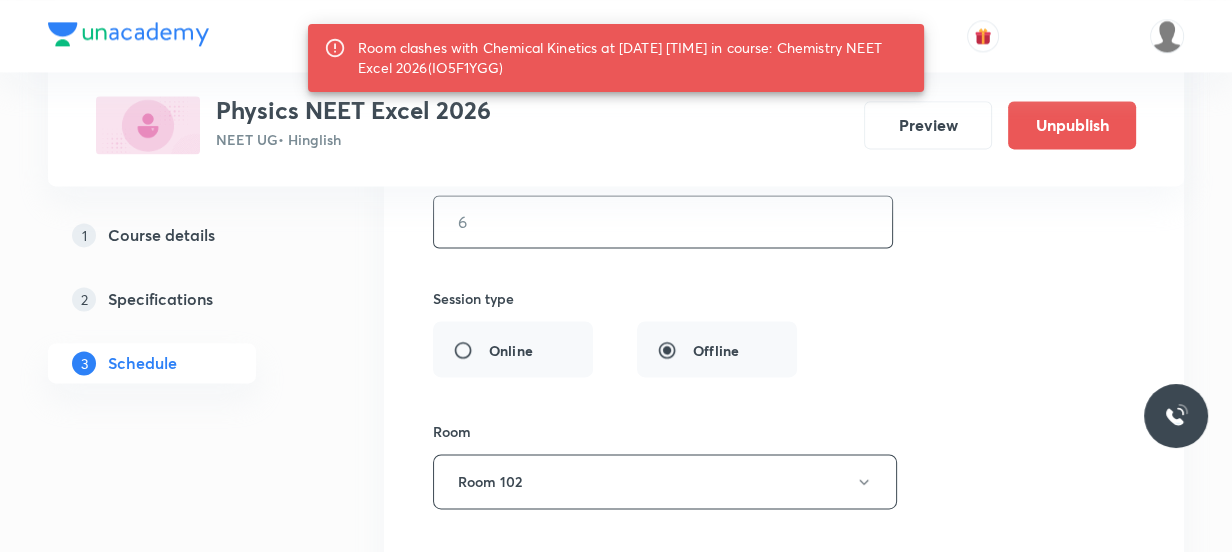 type on "0" 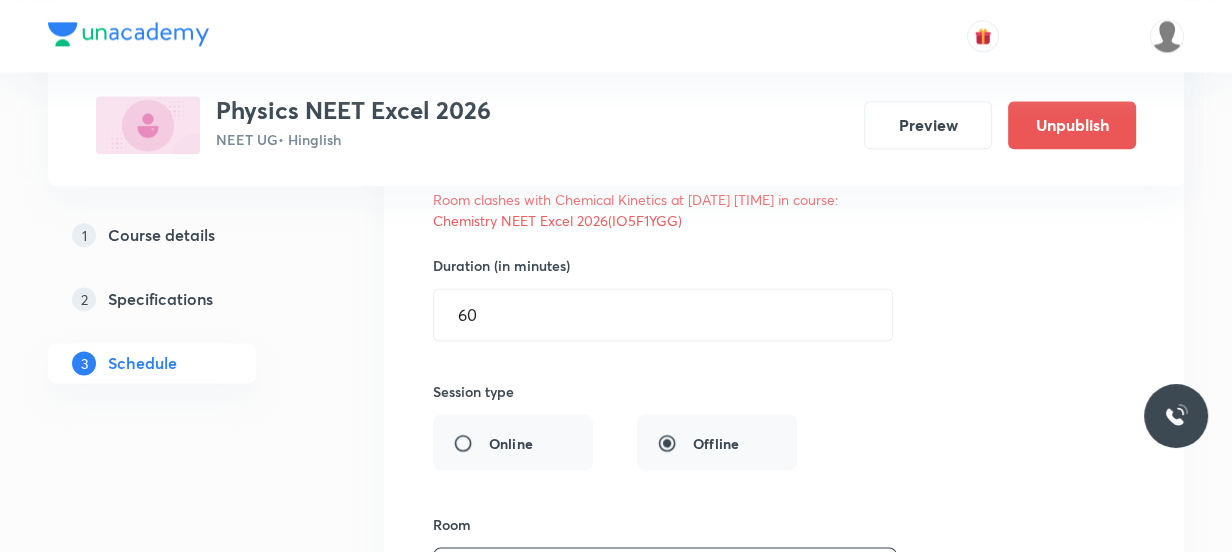scroll, scrollTop: 2302, scrollLeft: 0, axis: vertical 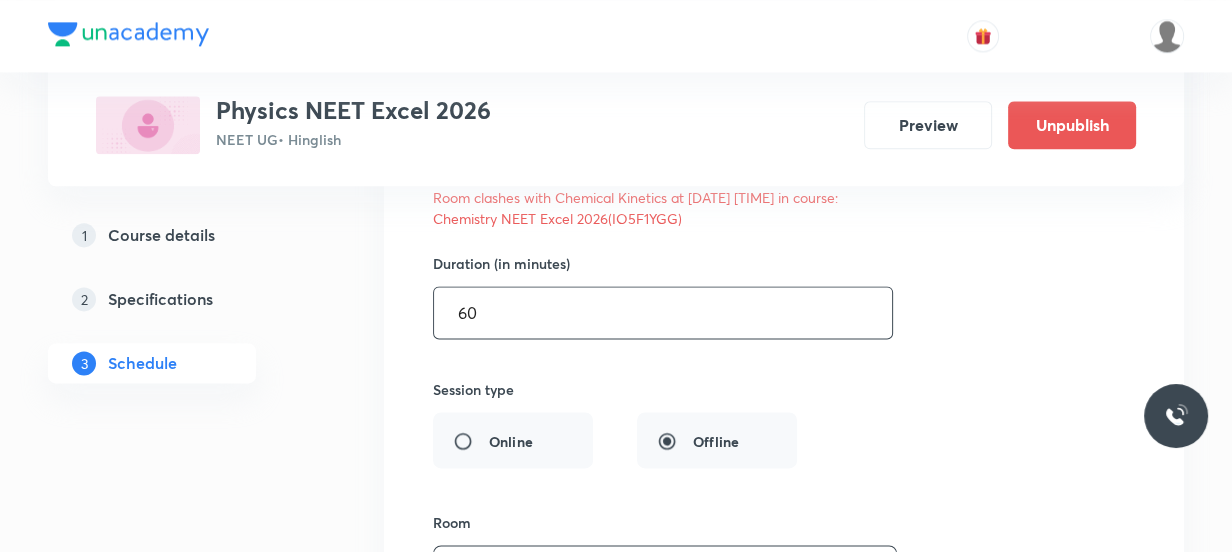 click on "60" at bounding box center (663, 312) 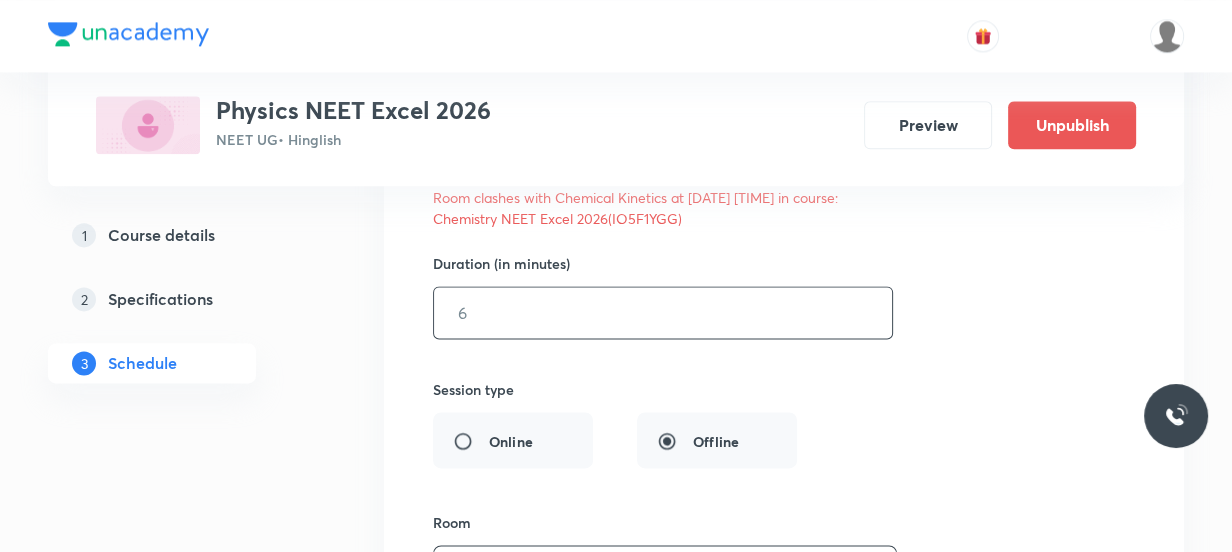 type on "0" 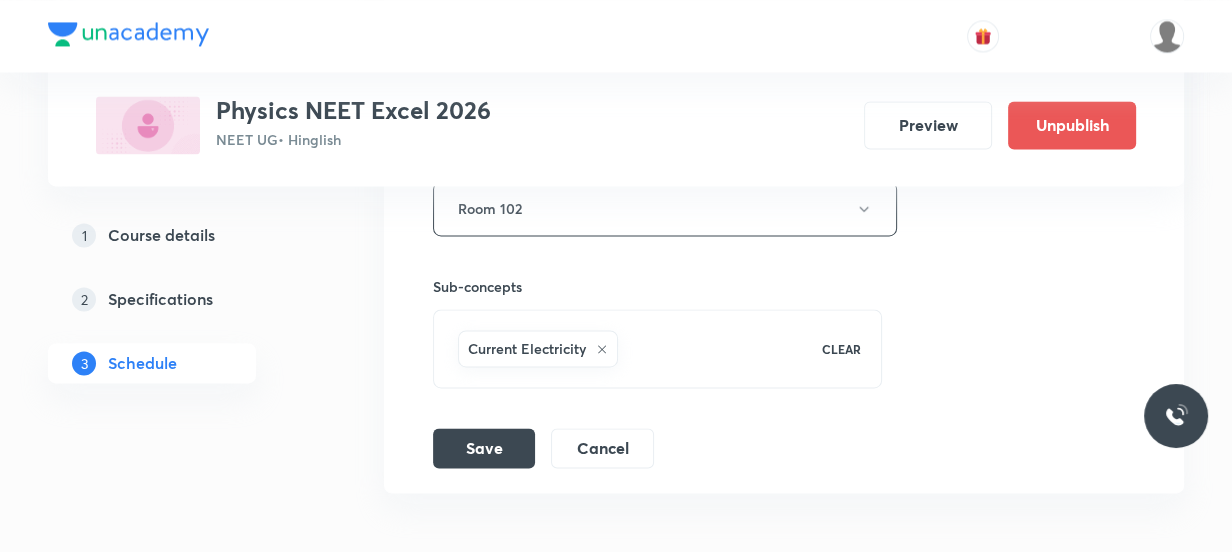 scroll, scrollTop: 2757, scrollLeft: 0, axis: vertical 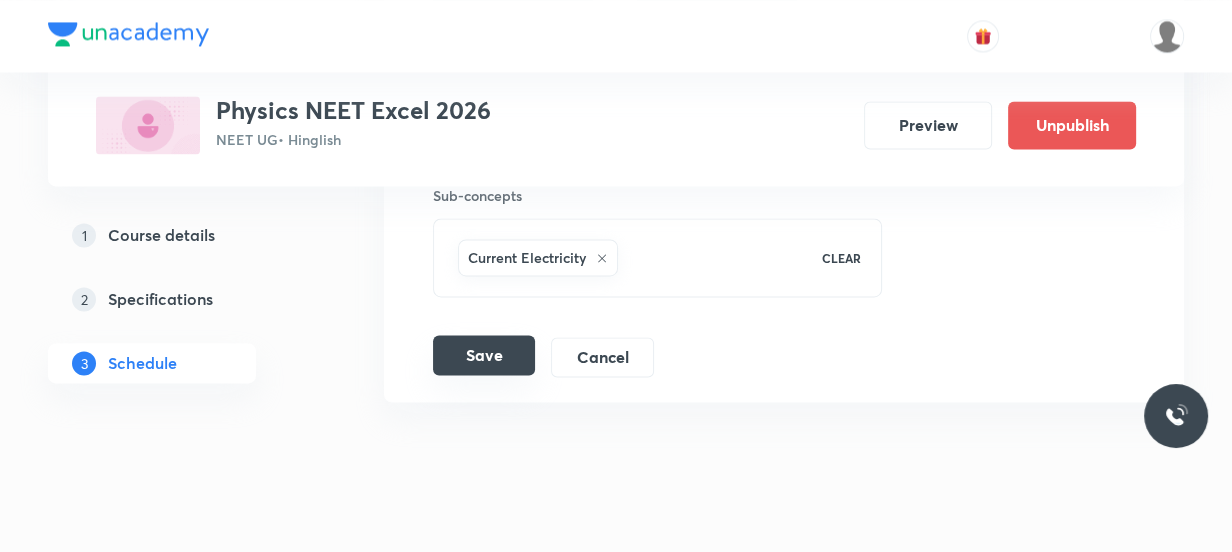 type on "55" 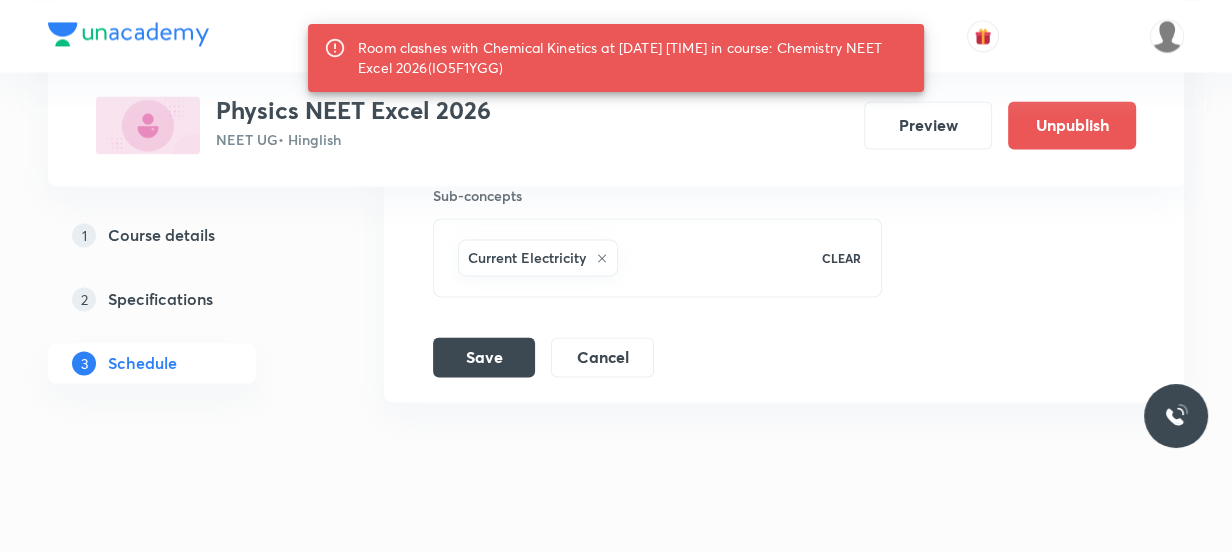 click on "Session title 19/99 Current Electricity ​ Schedule for Aug 6, 2025, 4:10 PM ​ Room  clashes with Chemical Kinetics at 06 Aug 2025 05:05 PM in course: Chemistry NEET Excel 2026(IO5F1YGG) Duration (in minutes) 55 ​   Session type Online Offline Room Room 102 Sub-concepts Current Electricity CLEAR Save Cancel" at bounding box center (784, -76) 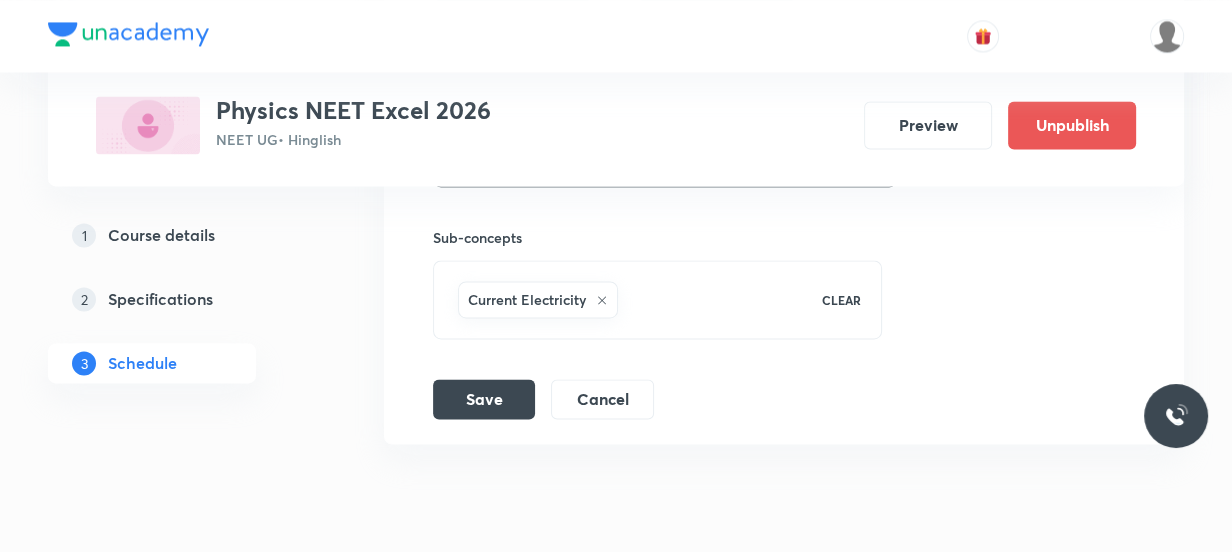 scroll, scrollTop: 2757, scrollLeft: 0, axis: vertical 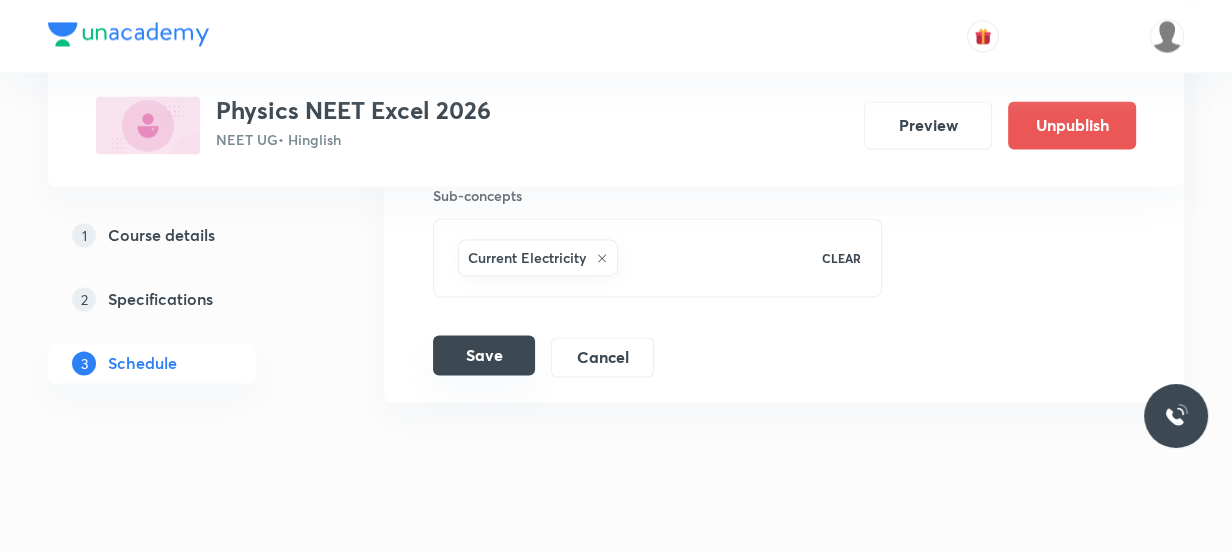 click on "Save" at bounding box center [484, 355] 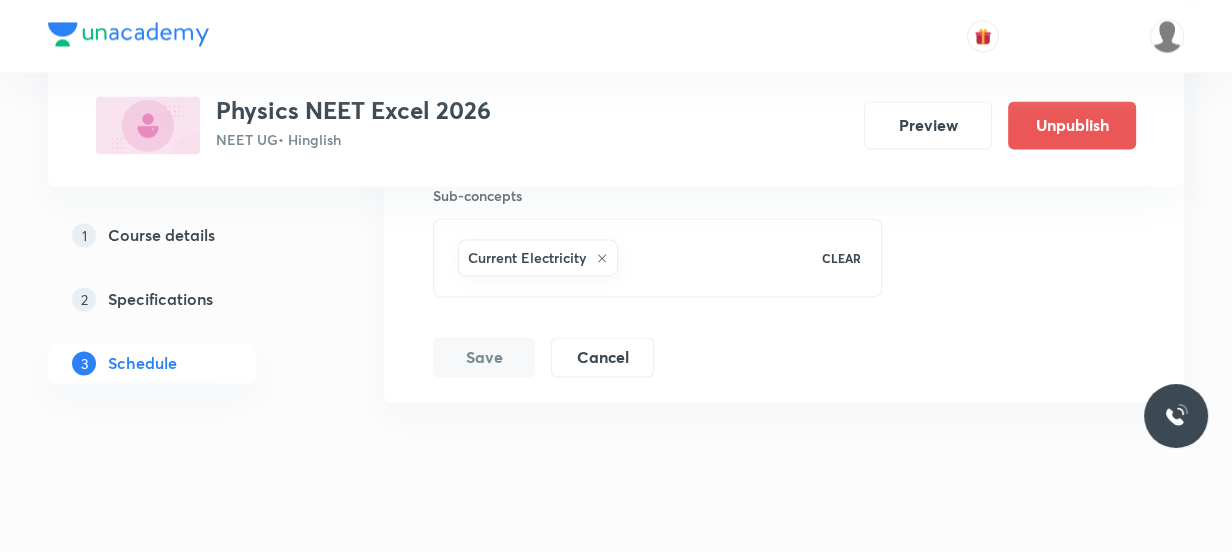 scroll, scrollTop: 1989, scrollLeft: 0, axis: vertical 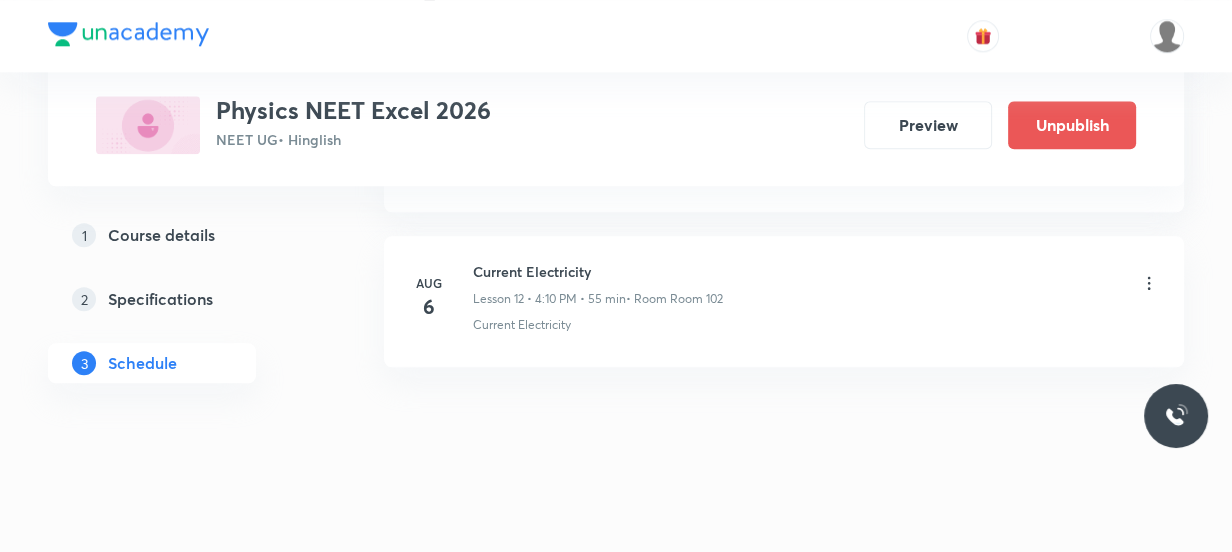 click on "Schedule 12  classes Add new session Jul 3 Electrostatics-2 Lesson 1 • 6:10 PM • 60 min  • Room Room 102 Electrostatics Jul 23 Capacitance Lesson 2 • 6:10 PM • 60 min  • Room Room 102 Capacitance Jul 24 Capacitance Lesson 3 • 6:10 PM • 60 min  • Room Room 102 Capacitance Jul 25 Capacitance Lesson 4 • 5:05 PM • 60 min  • Room Room 102 Capacitance Jul 28 Capacitance Lesson 5 • 4:05 PM • 60 min  • Room Room 102 Capacitance Jul 29 Capacitance Lesson 6 • 6:10 PM • 60 min  • Room Room 102 Capacitance Jul 30 Capacitance Lesson 7 • 6:10 PM • 60 min  • Room Room 102 Capacitance Jul 31 Capacitance Lesson 8 • 6:10 PM • 60 min  • Room Room 102 Capacitance Aug 1 Capacitance Lesson 9 • 5:05 PM • 60 min  • Room Room 102 Capacitance Aug 4 Current Electricity Lesson 10 • 4:07 PM • 50 min  • Room Room 102 Current Electricity Aug 5 Current Electricity Lesson 11 • 6:10 PM • 60 min  • Room Room 102 Current Electricity Aug 6 Current Electricity" at bounding box center [784, -566] 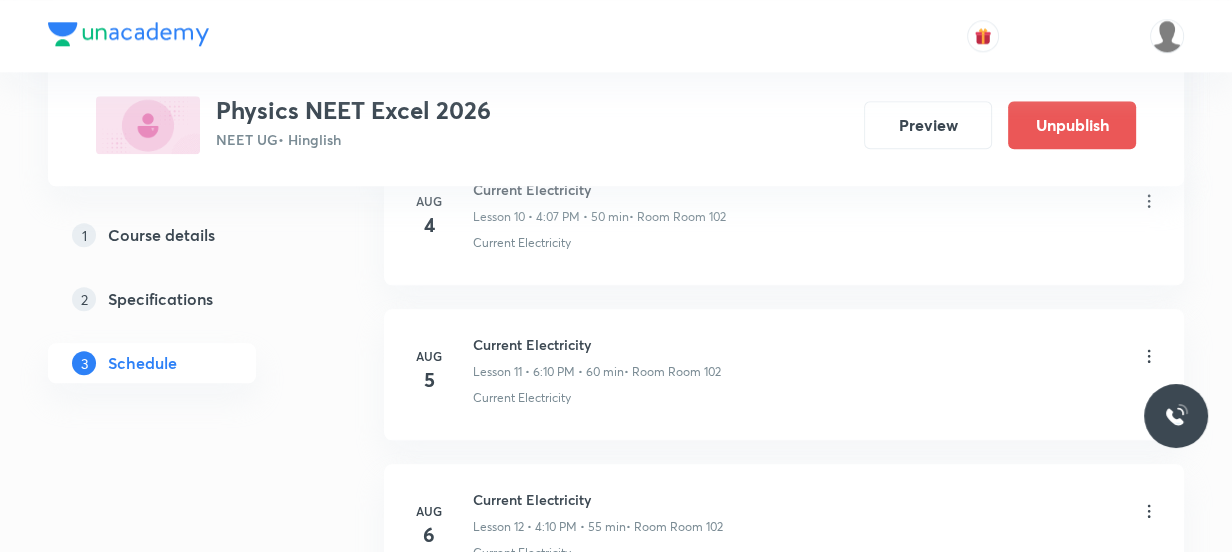 scroll, scrollTop: 1534, scrollLeft: 0, axis: vertical 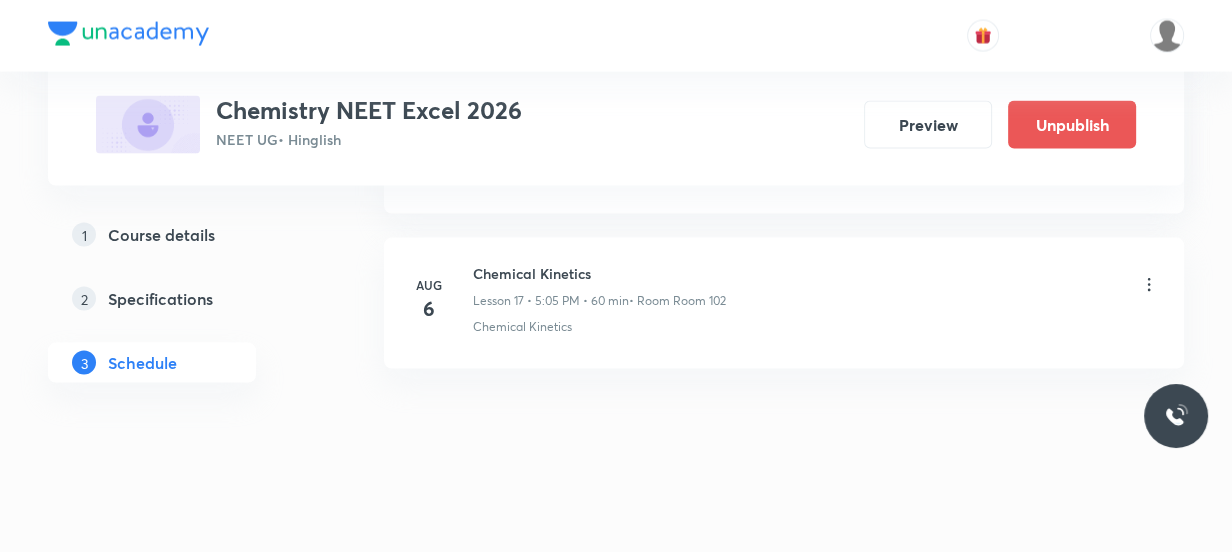 click 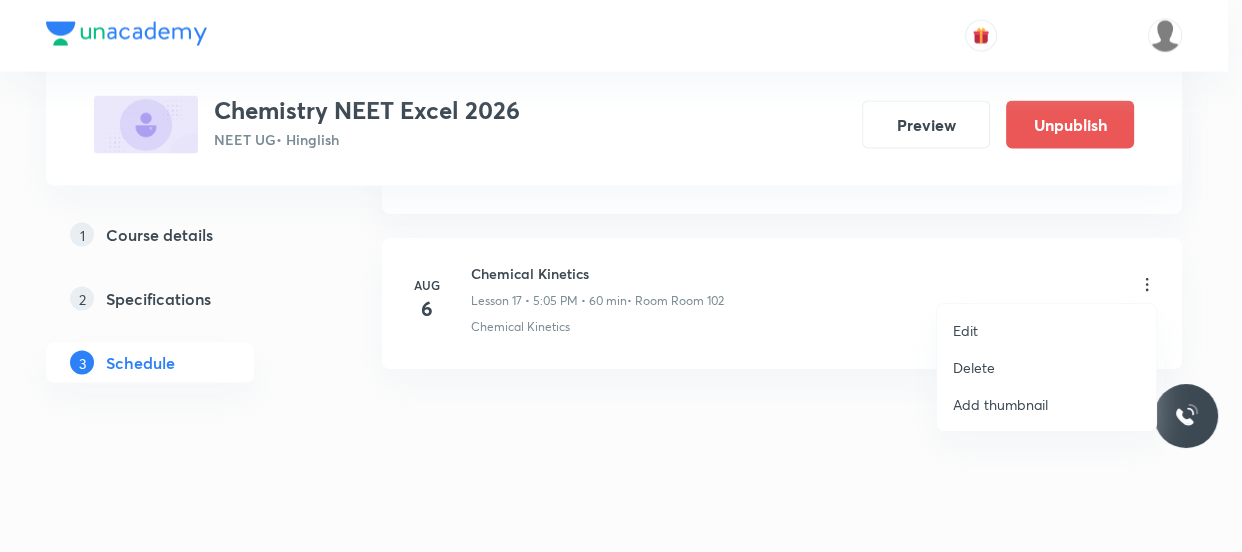click on "Delete" at bounding box center (1046, 367) 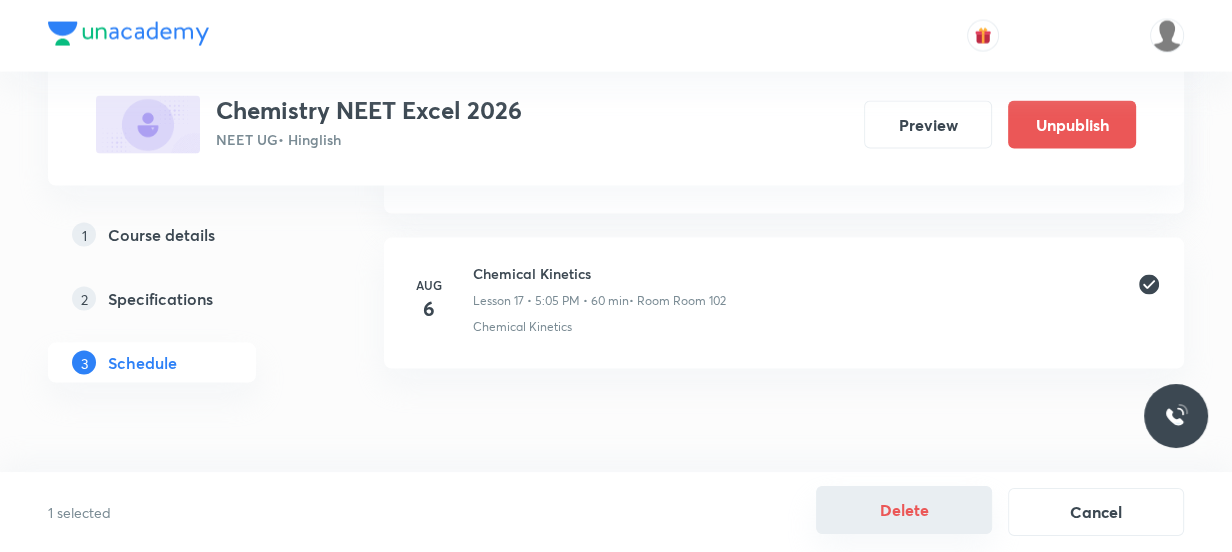 click on "Delete" at bounding box center (904, 510) 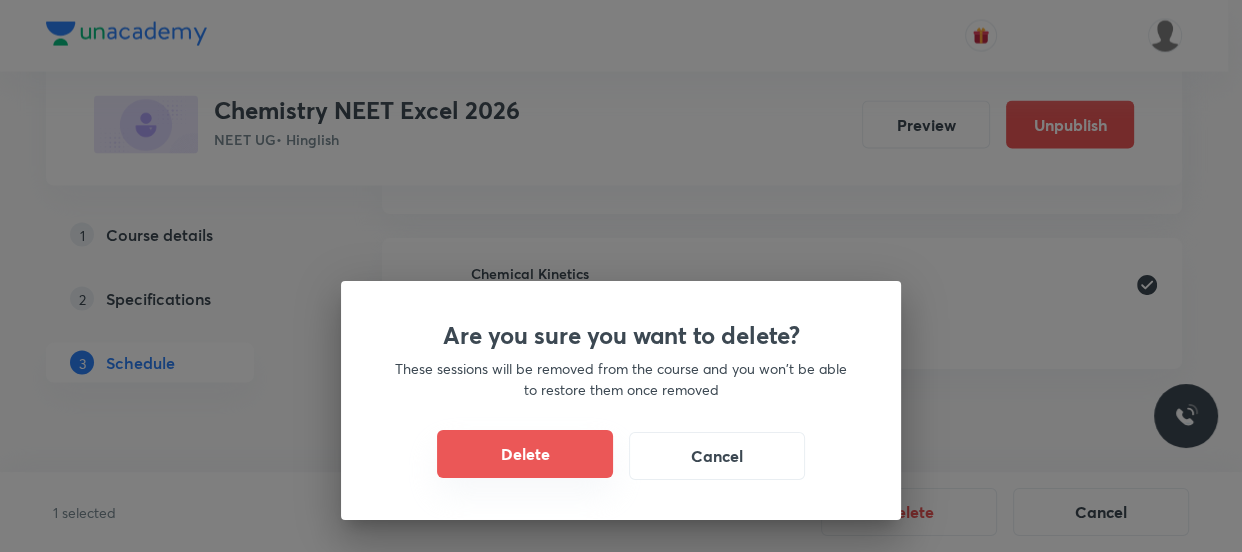 click on "Delete" at bounding box center [525, 454] 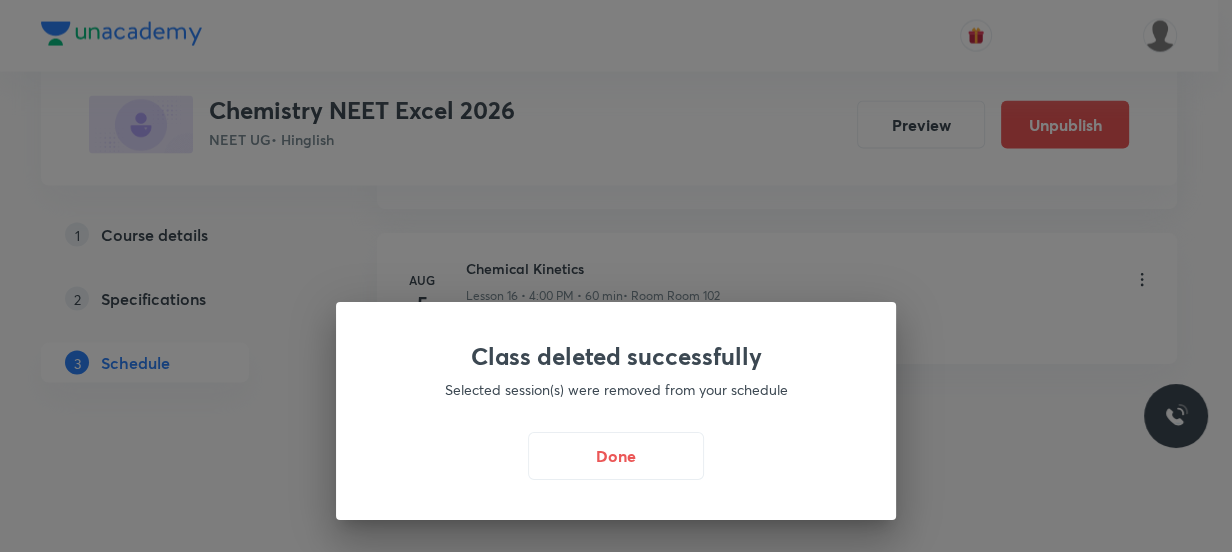 scroll, scrollTop: 3526, scrollLeft: 0, axis: vertical 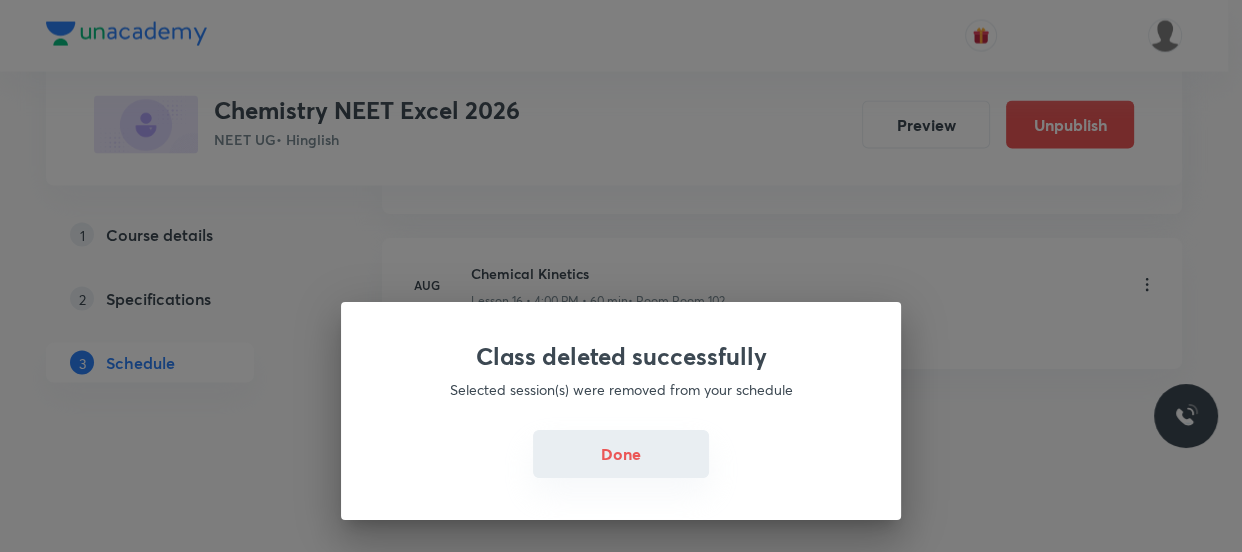 click on "Done" at bounding box center (621, 454) 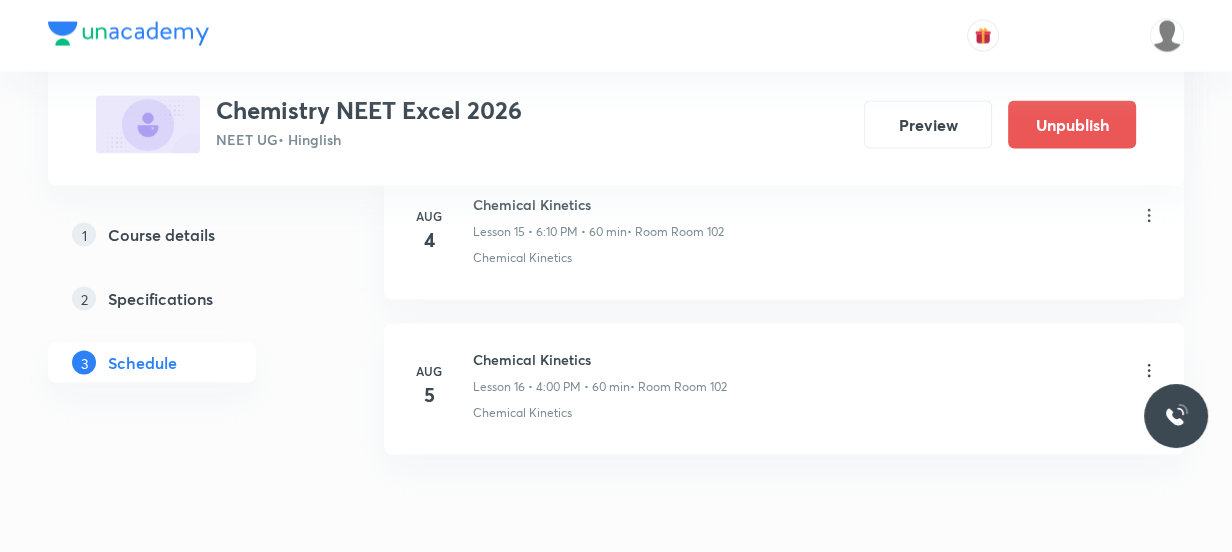 scroll, scrollTop: 3526, scrollLeft: 0, axis: vertical 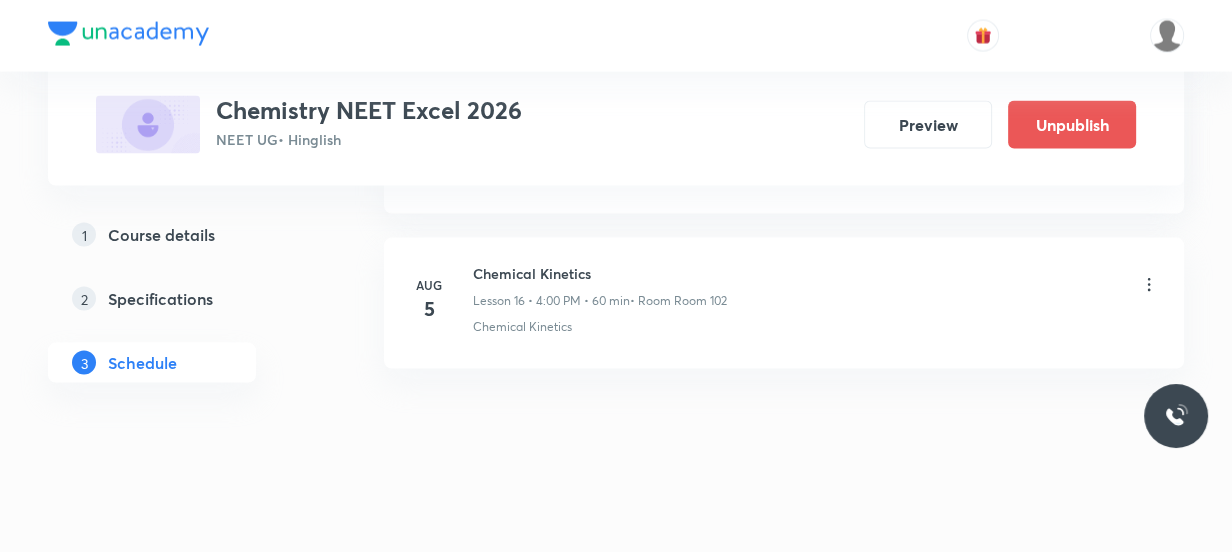 click on "Schedule 16  classes Session  17 Live class Session title 0/99 ​ Schedule for [MONTH] [DAY], [YEAR], [TIME] ​ Duration (in minutes) ​   Session type Online Offline Room Select centre room Sub-concepts Select concepts that wil be covered in this session Add Cancel [MONTH] Electrochemistry Lesson 1 • [TIME] • [MIN] min  • Room Room 102 Electrode Potential · Electrochemical Cells [MONTH] Electrochemistry Lesson 2 • [TIME] • [MIN] min  • Room Room 102 solutions and electrochemistry [MONTH] Chemical Kinetics Lesson 3 • [TIME] • [MIN] min  • Room Room 102 Chemical Kinetics [MONTH] Chemical Kinetics Lesson 4 • [TIME] • [MIN] min  • Room Room 102 Chemical Kinetics [MONTH] Chemical Kinetics Lesson 5 • [TIME] • [MIN] min  • Room Room 102 Chemical Kinetics [MONTH] Chemical Kinetics Lesson 6 • [TIME] • [MIN] min  • Room Room 102 Chemical Kinetics [MONTH] Chemical Kinetics Lesson 7 • [TIME] • [MIN] min  • Room Room 102 Chemical Kinetics [MONTH] Chemical Kinetics Lesson 8 • [TIME] • [MIN]" at bounding box center (784, -1334) 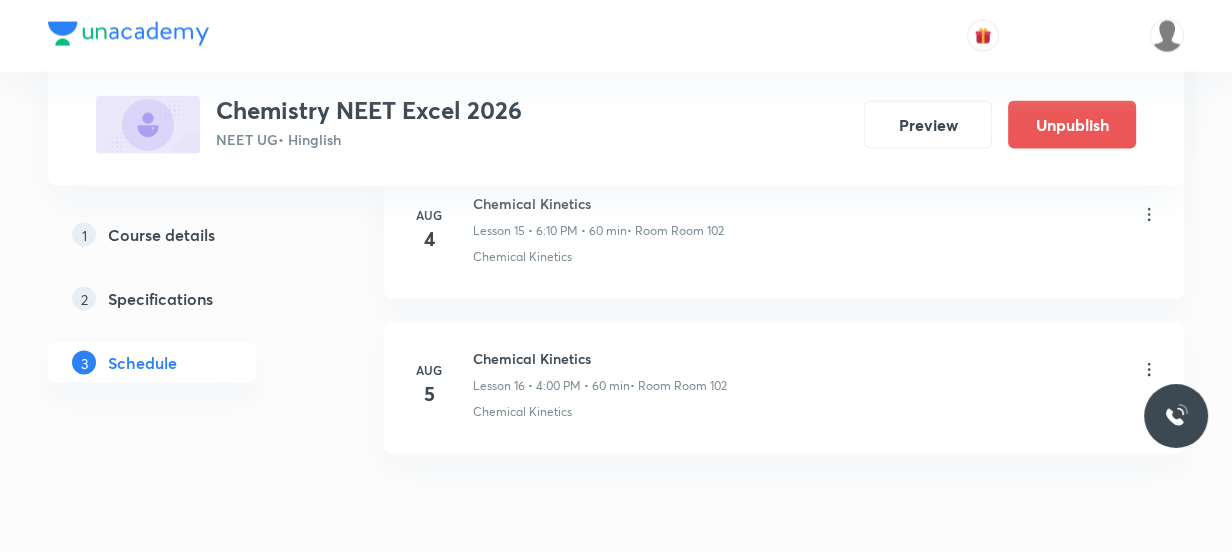 scroll, scrollTop: 3526, scrollLeft: 0, axis: vertical 